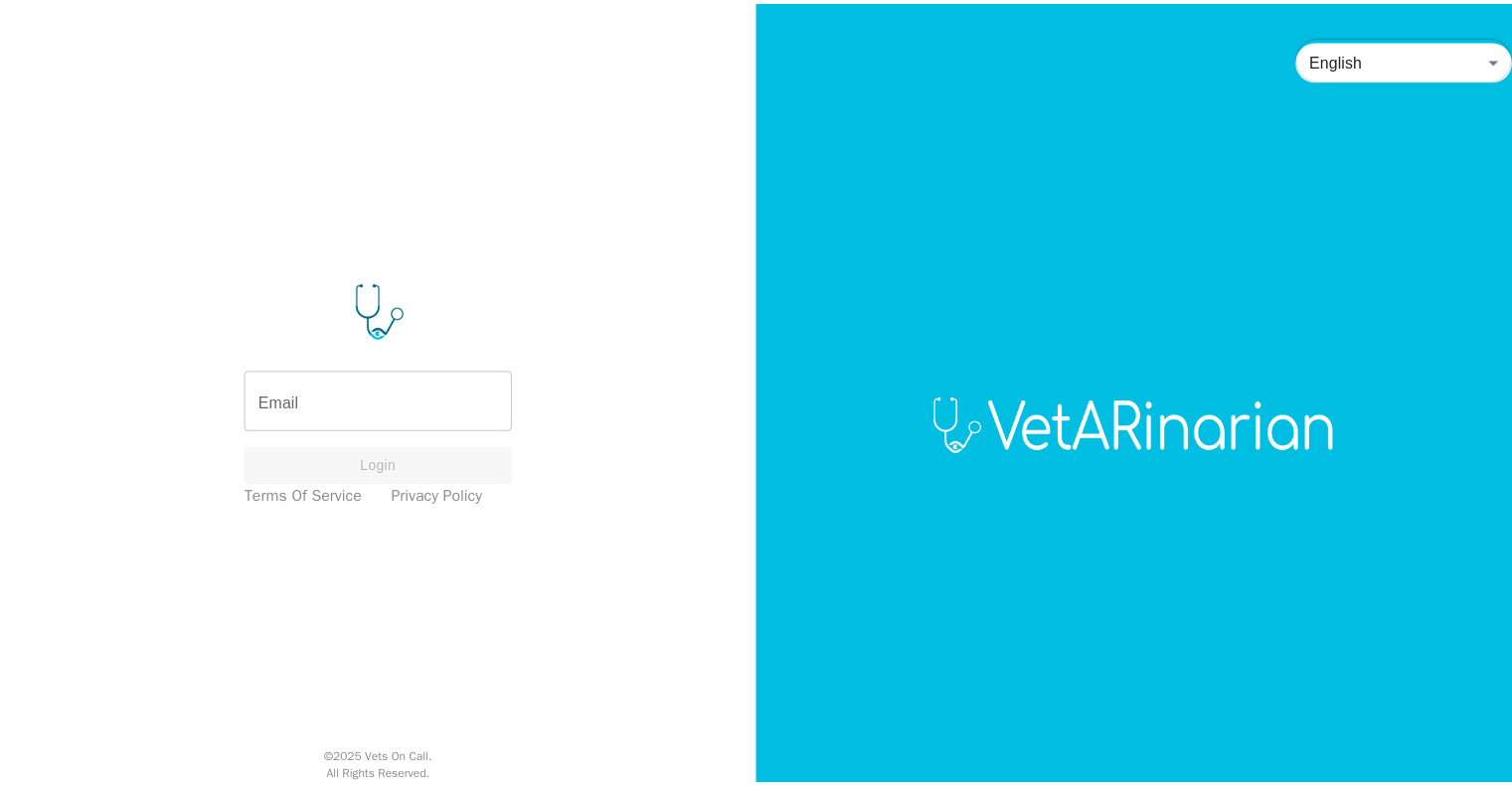 scroll, scrollTop: 0, scrollLeft: 0, axis: both 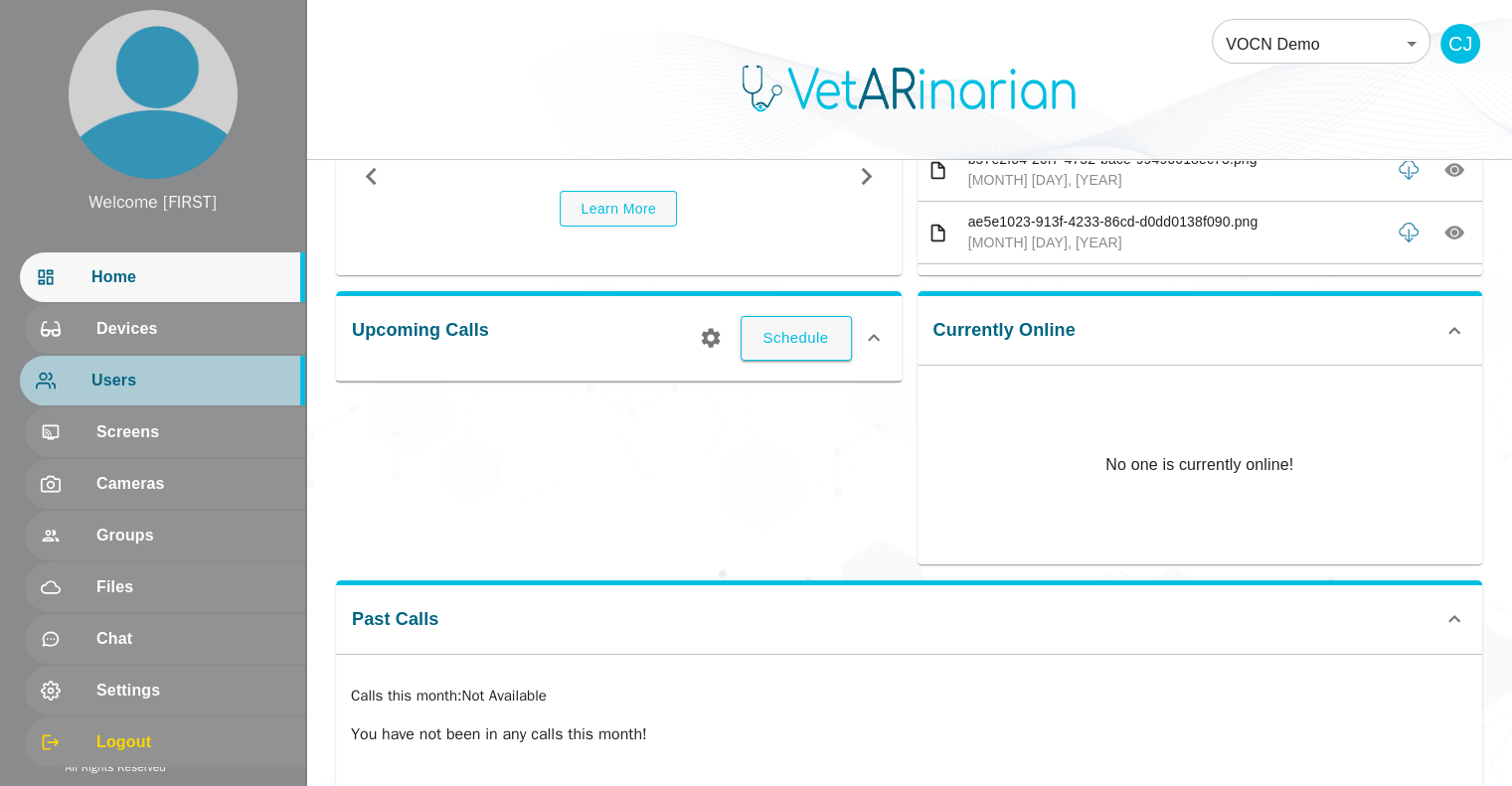 click on "Users" at bounding box center (190, 381) 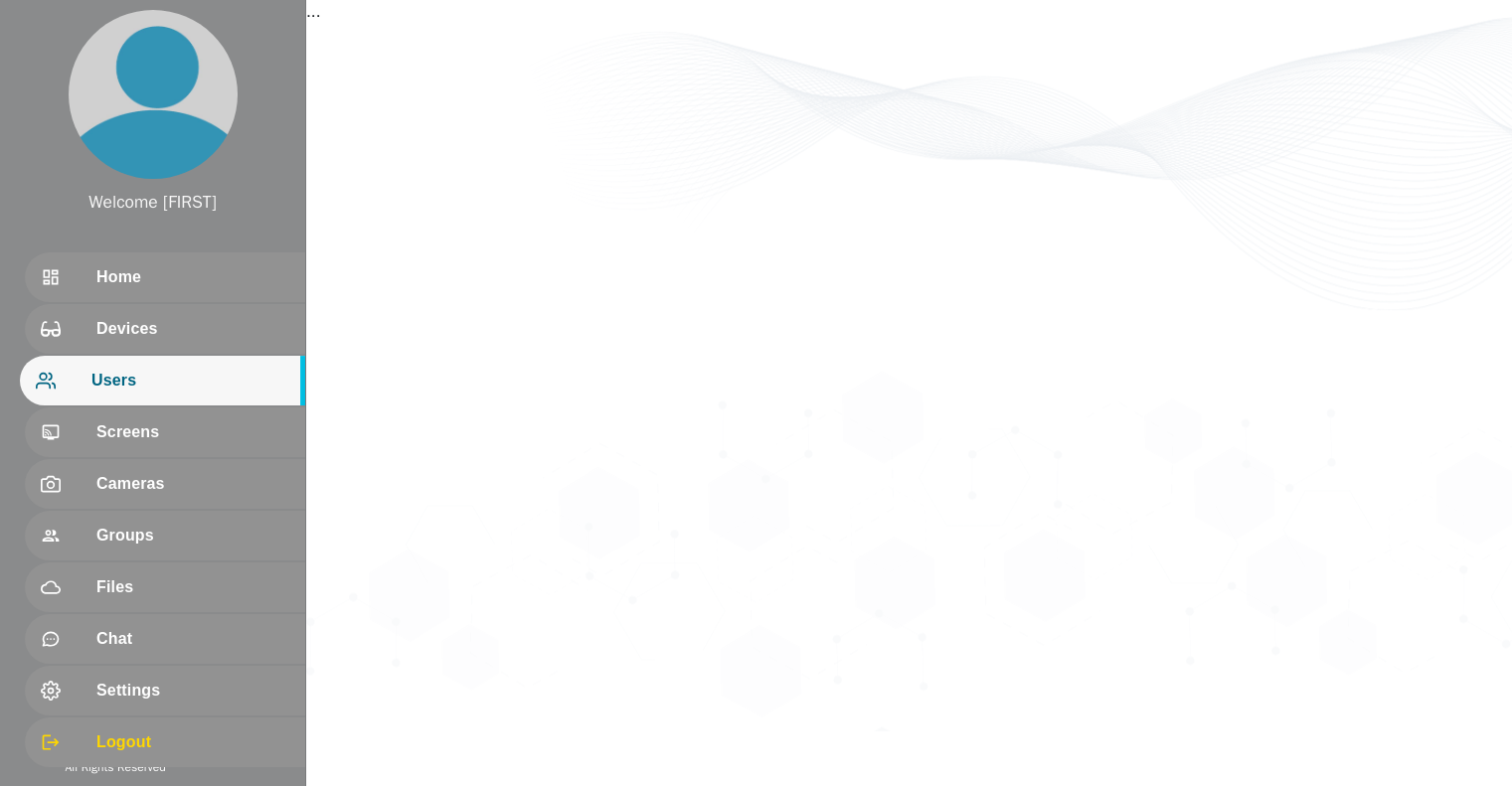 scroll, scrollTop: 0, scrollLeft: 0, axis: both 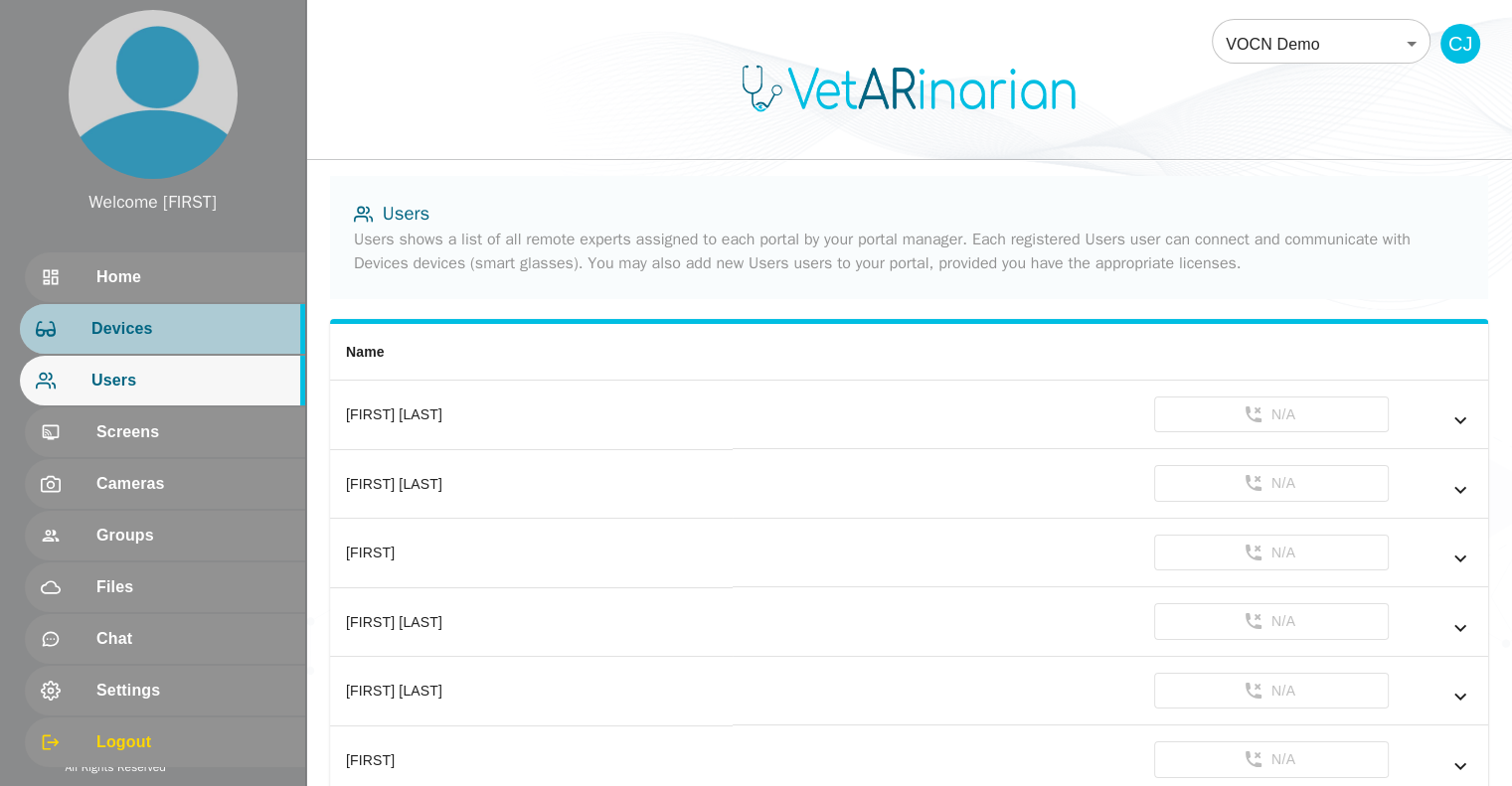 click on "Devices" at bounding box center [162, 329] 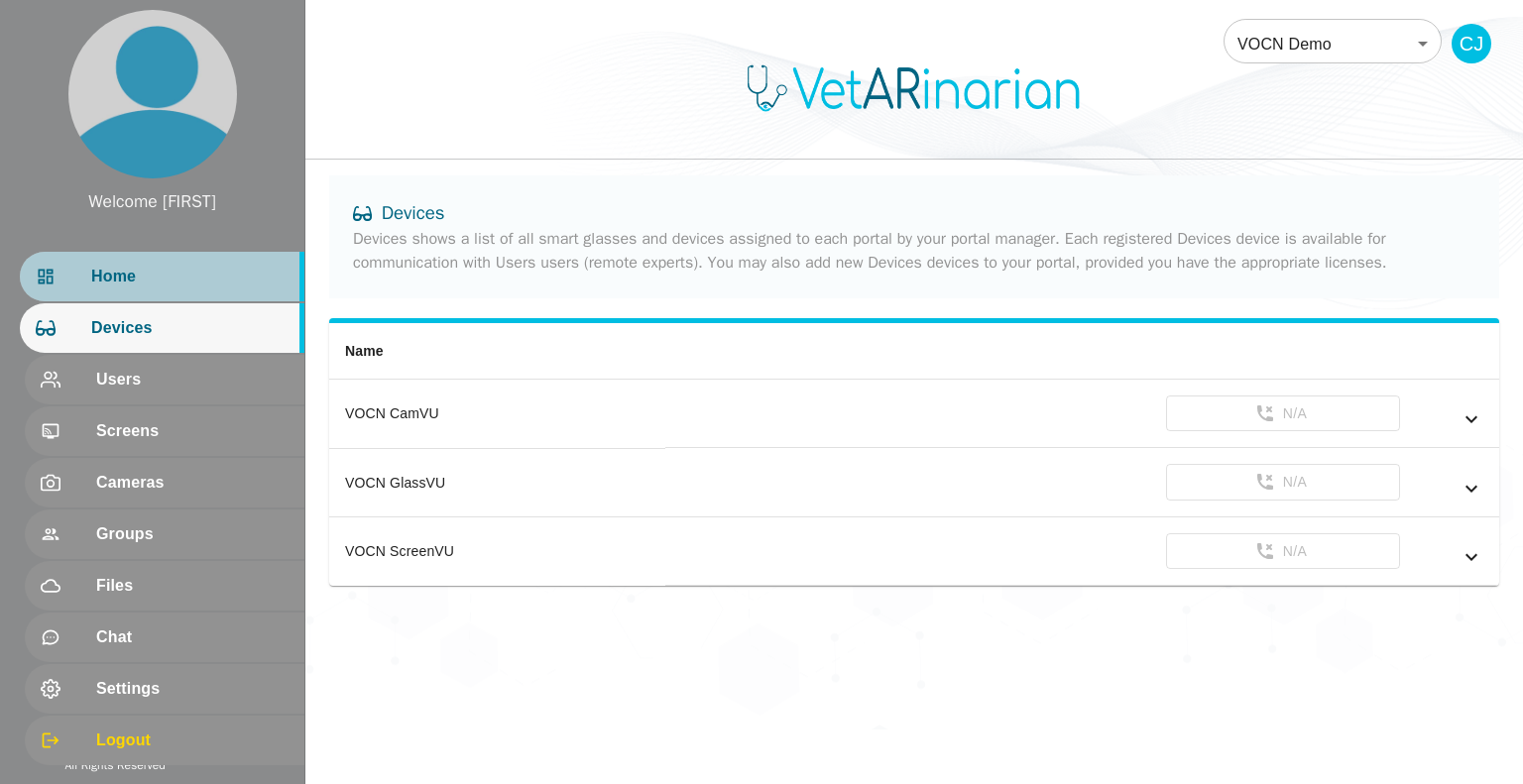 click on "Home" at bounding box center (162, 277) 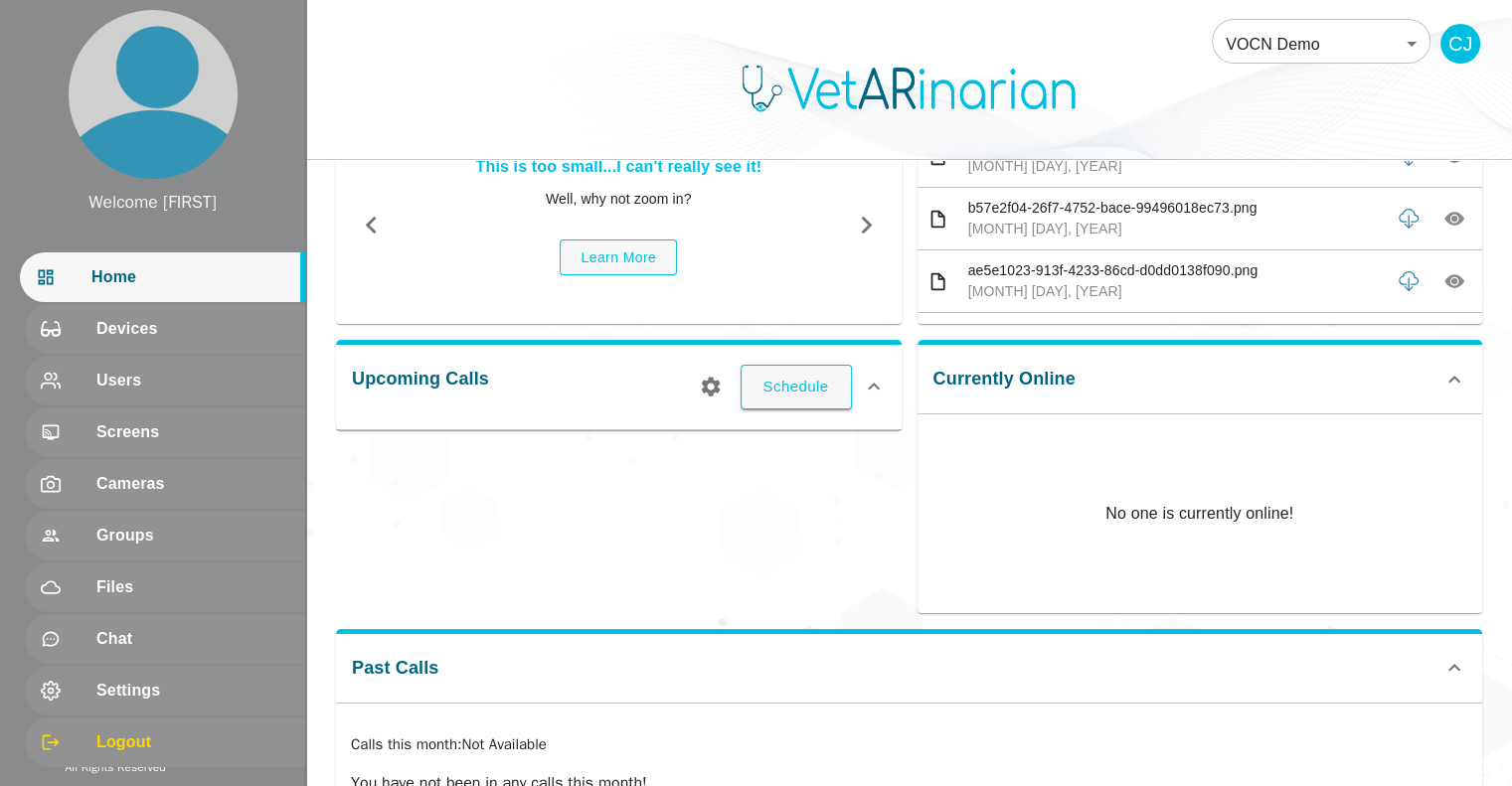 scroll, scrollTop: 165, scrollLeft: 0, axis: vertical 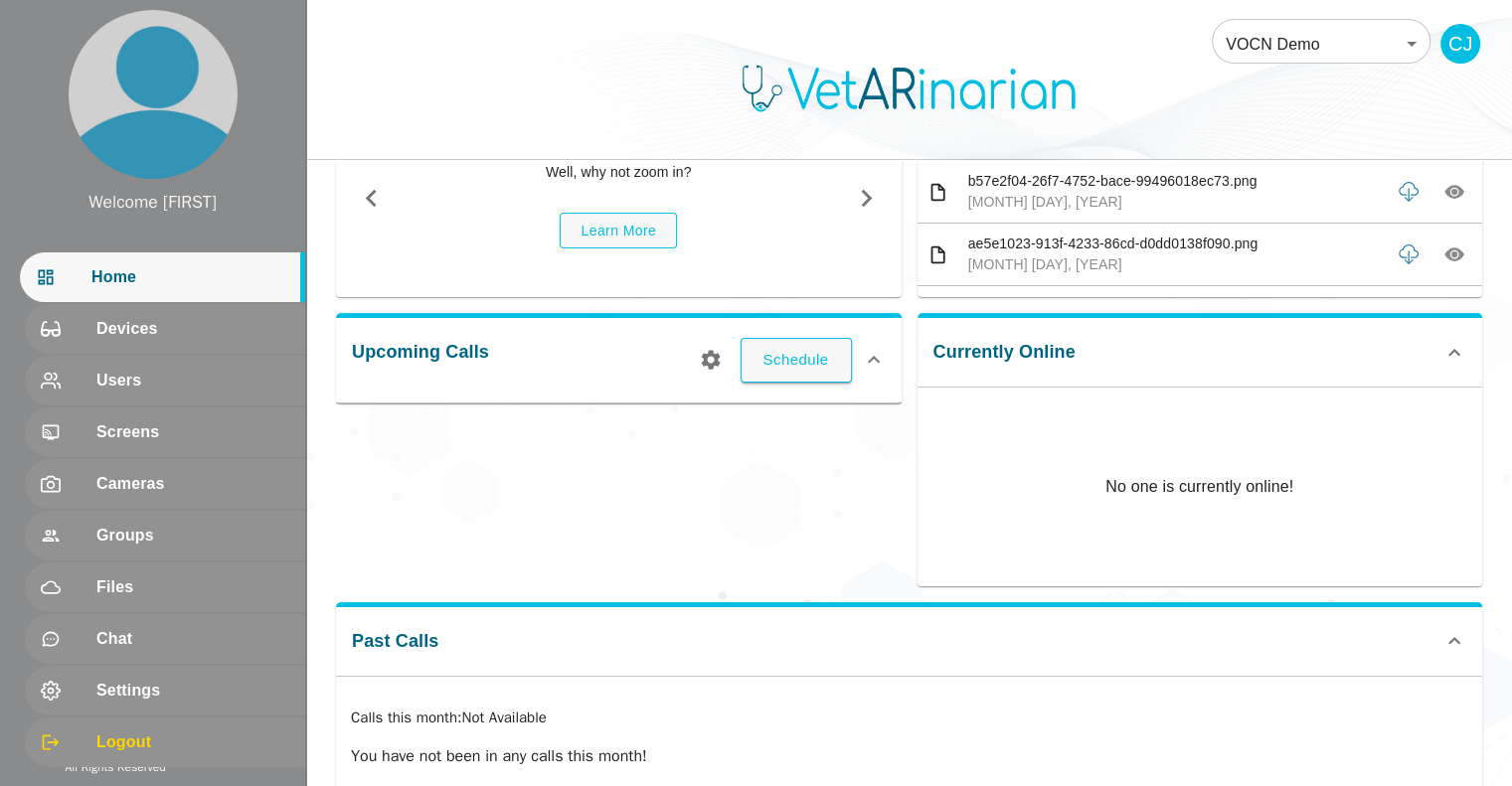 click 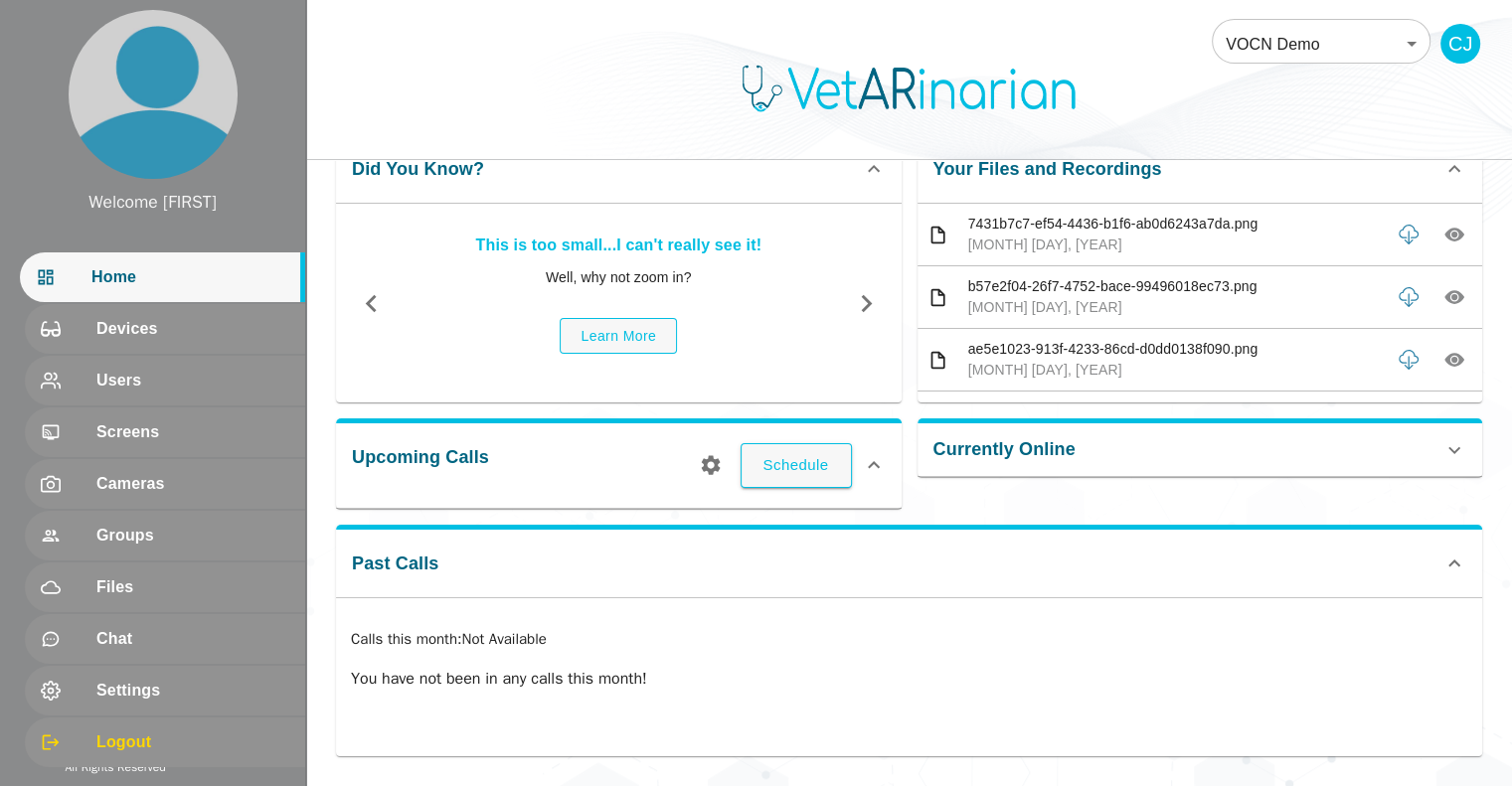 scroll, scrollTop: 57, scrollLeft: 0, axis: vertical 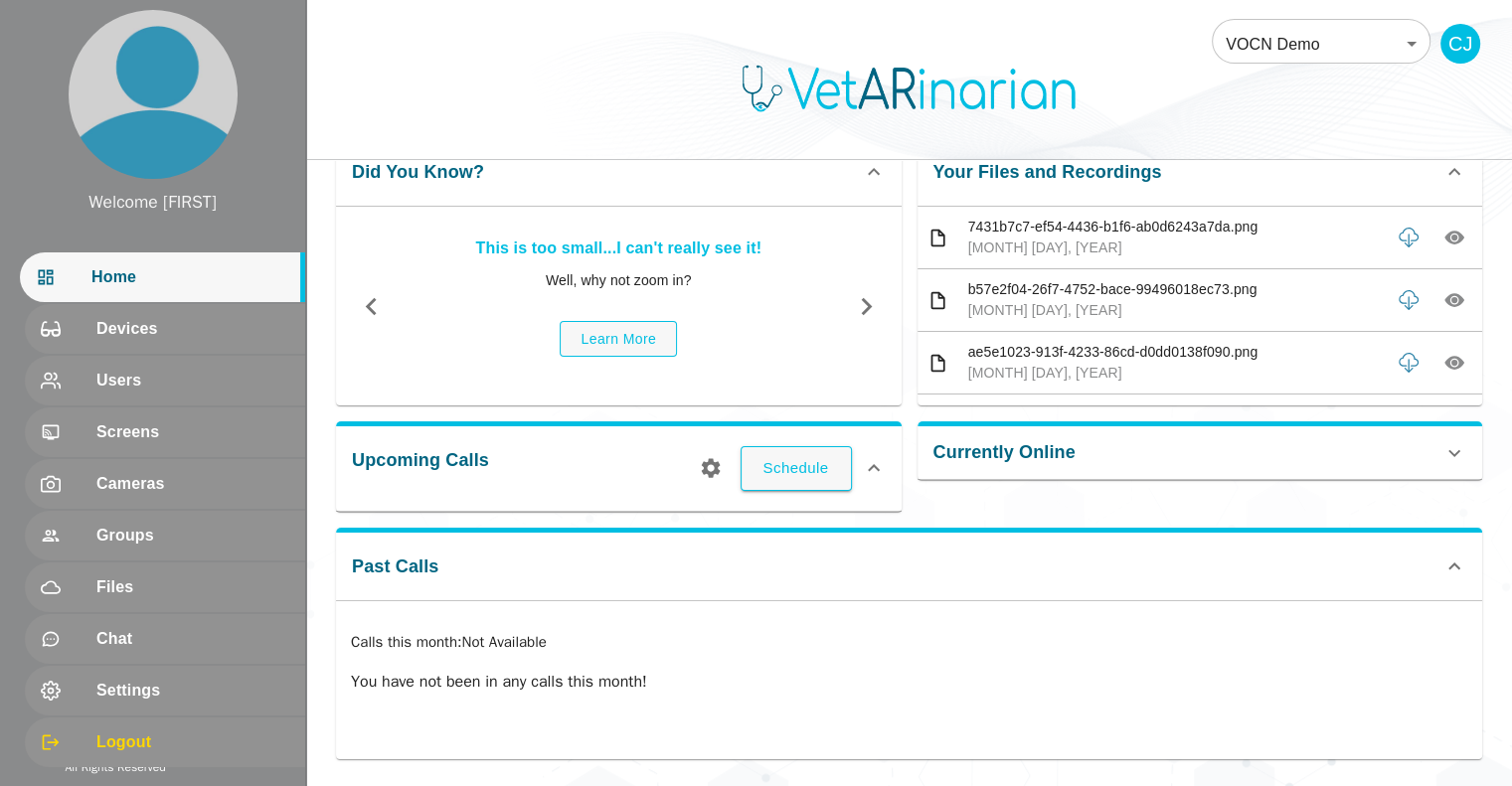 click 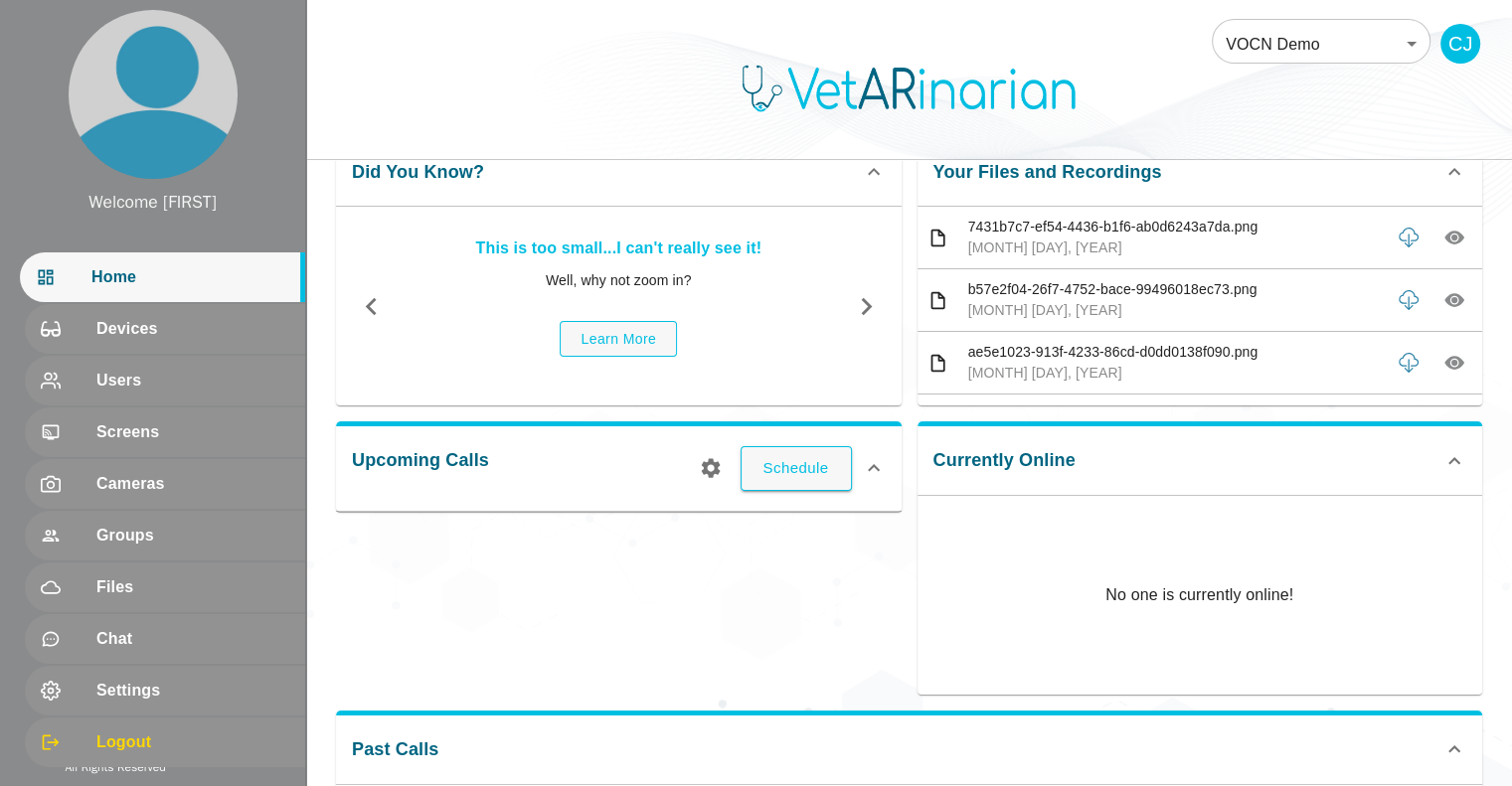 scroll, scrollTop: 165, scrollLeft: 0, axis: vertical 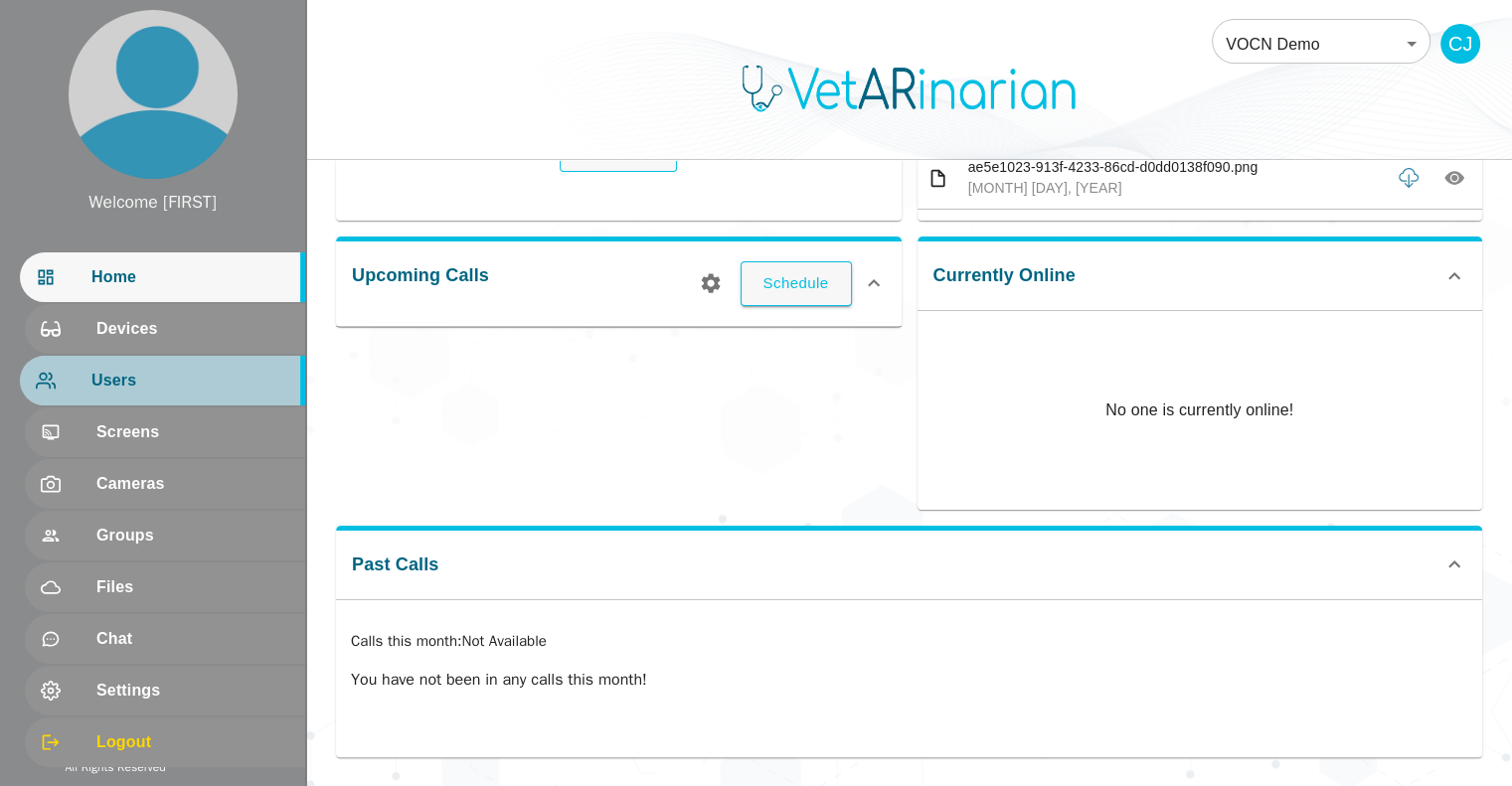 click on "Users" at bounding box center (162, 381) 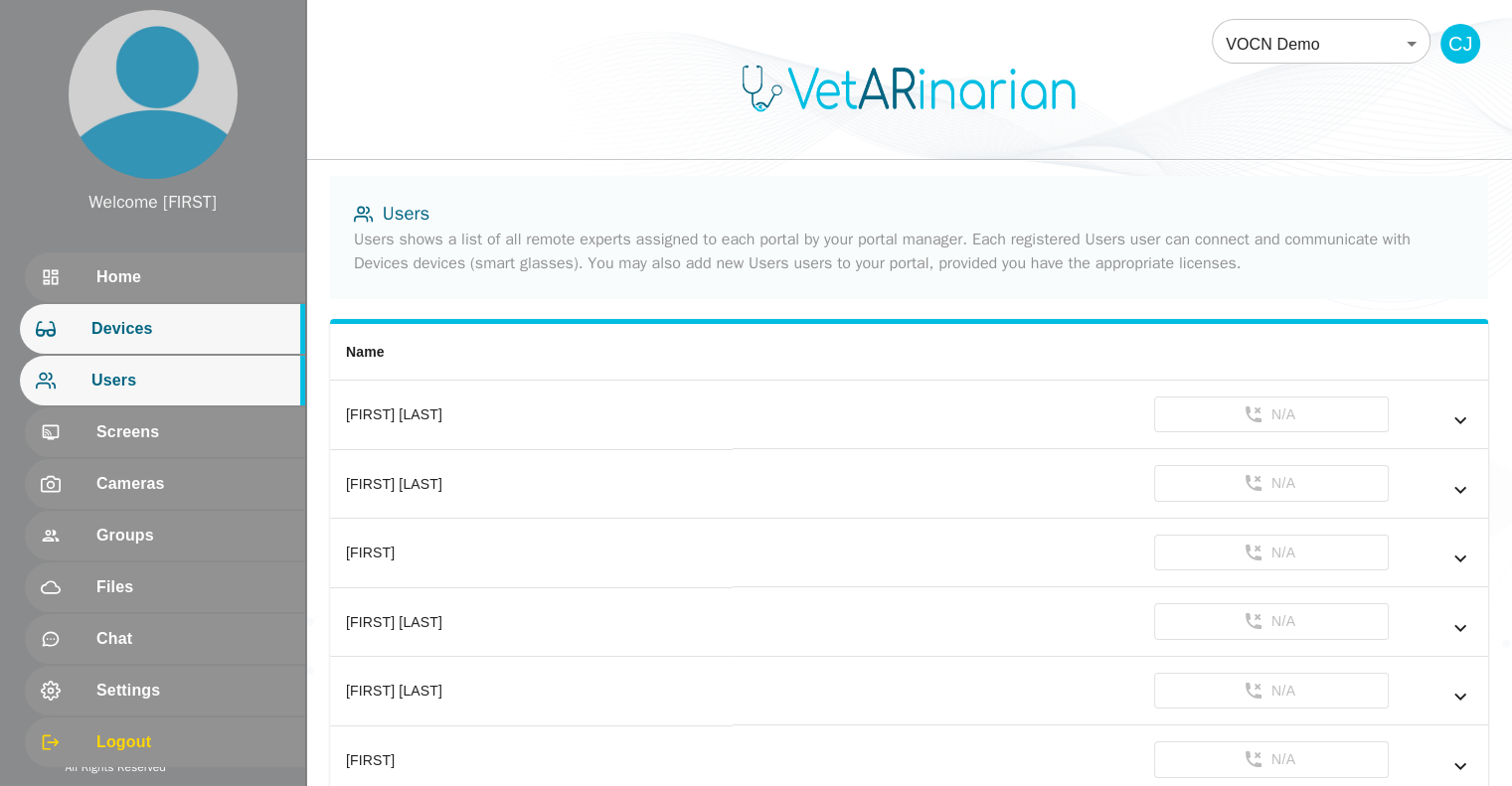 click on "Devices" at bounding box center (190, 329) 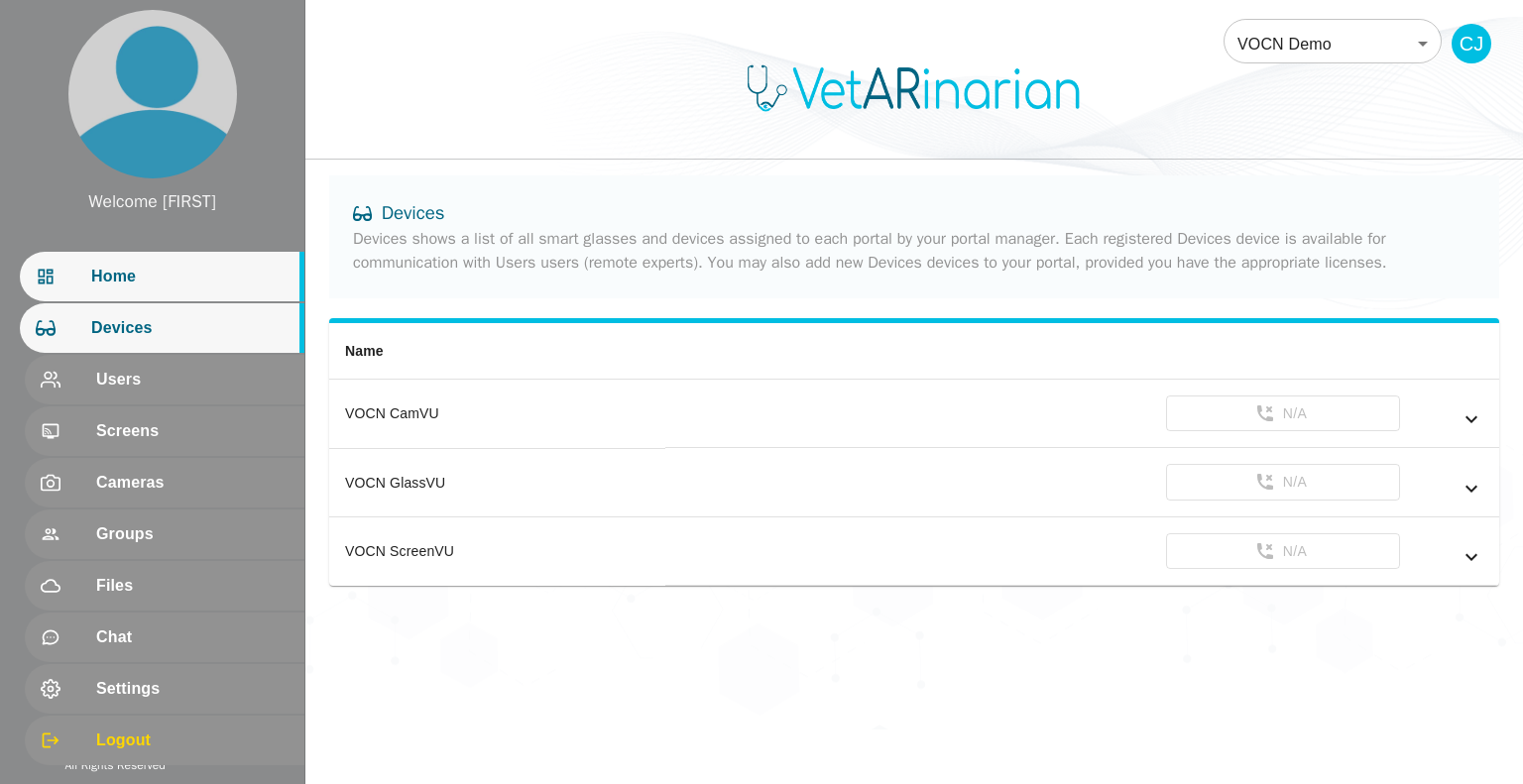 click on "Home" at bounding box center [189, 277] 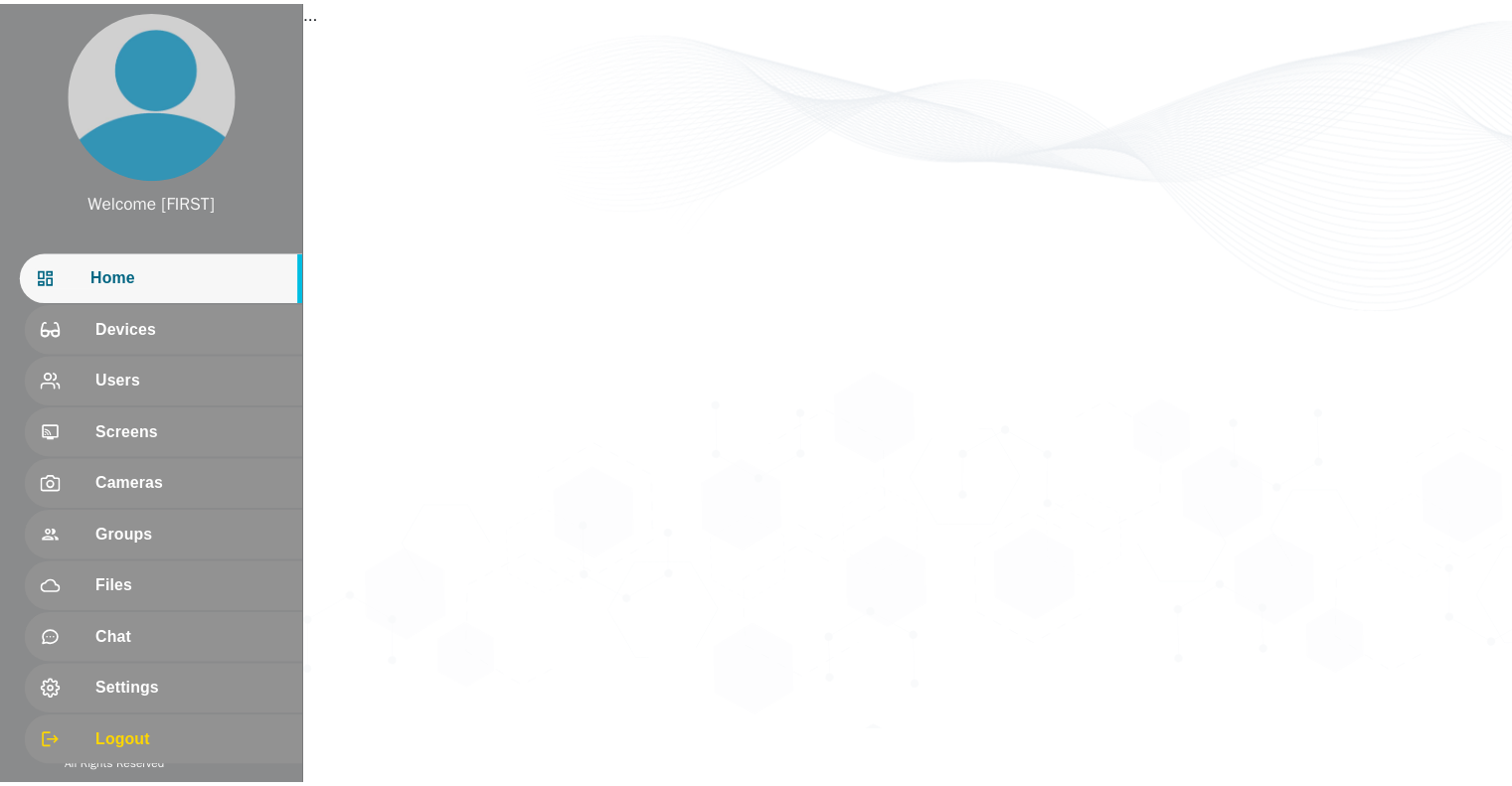 scroll, scrollTop: 0, scrollLeft: 0, axis: both 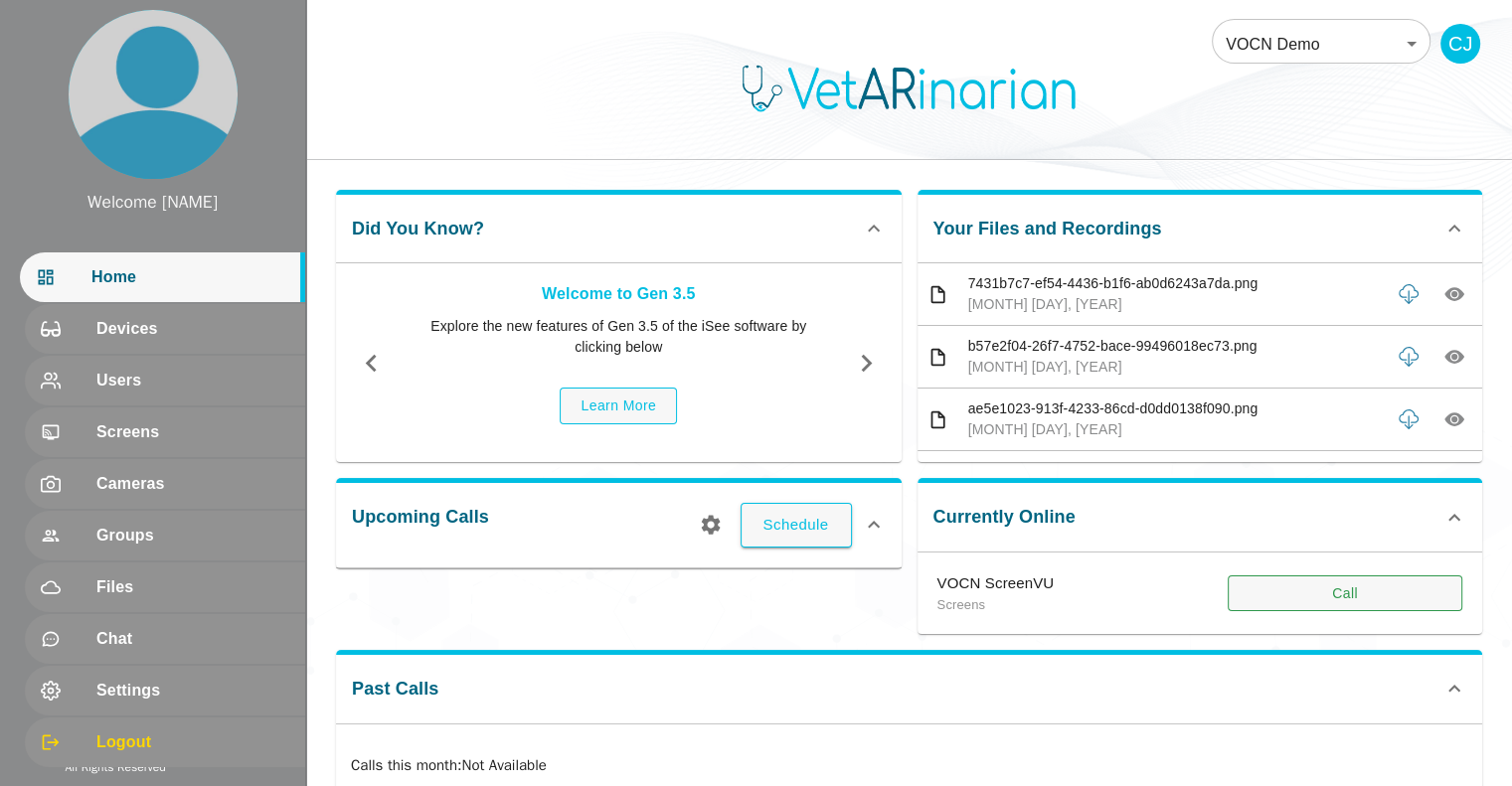 click on "Call" at bounding box center [1345, 593] 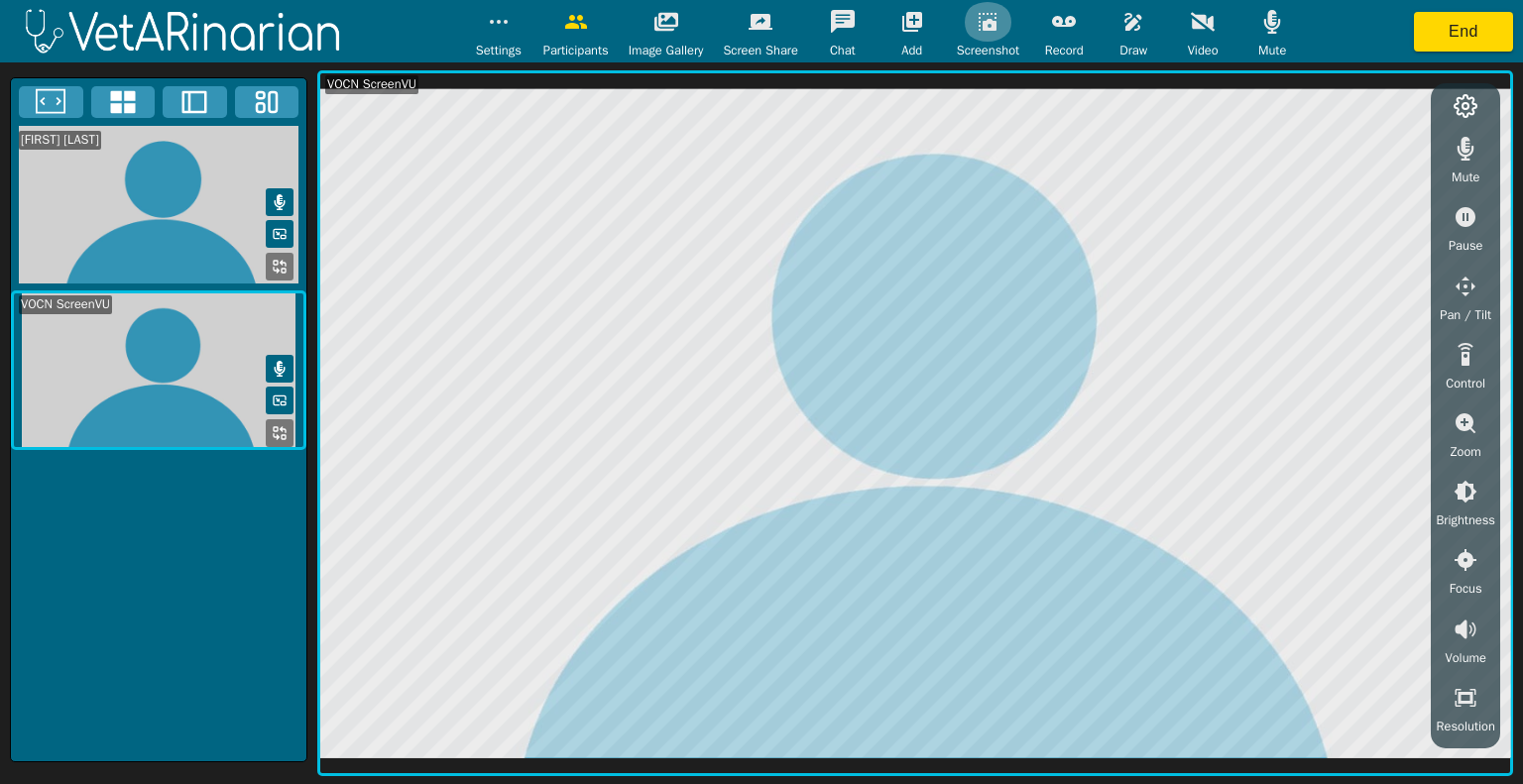 click 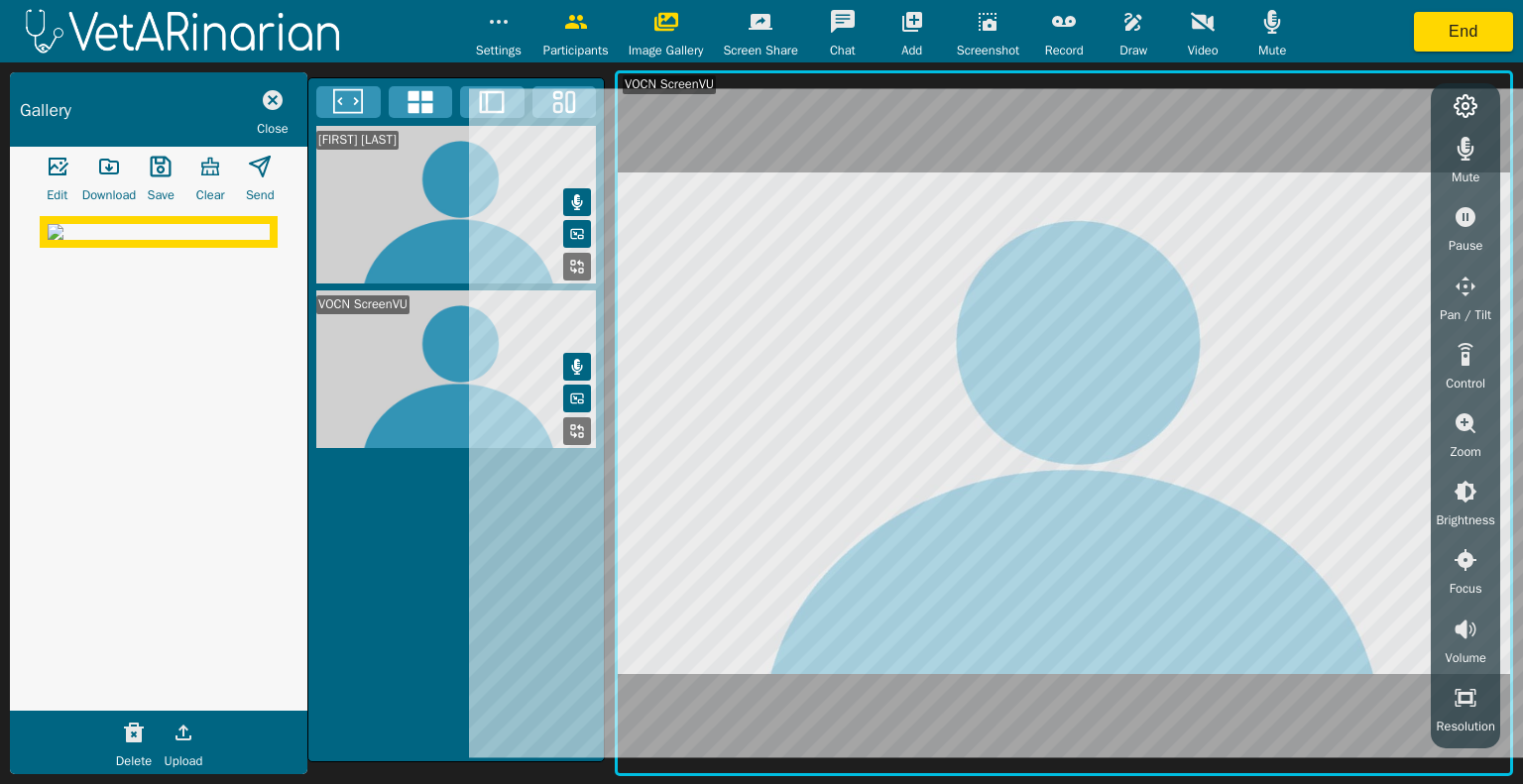 click 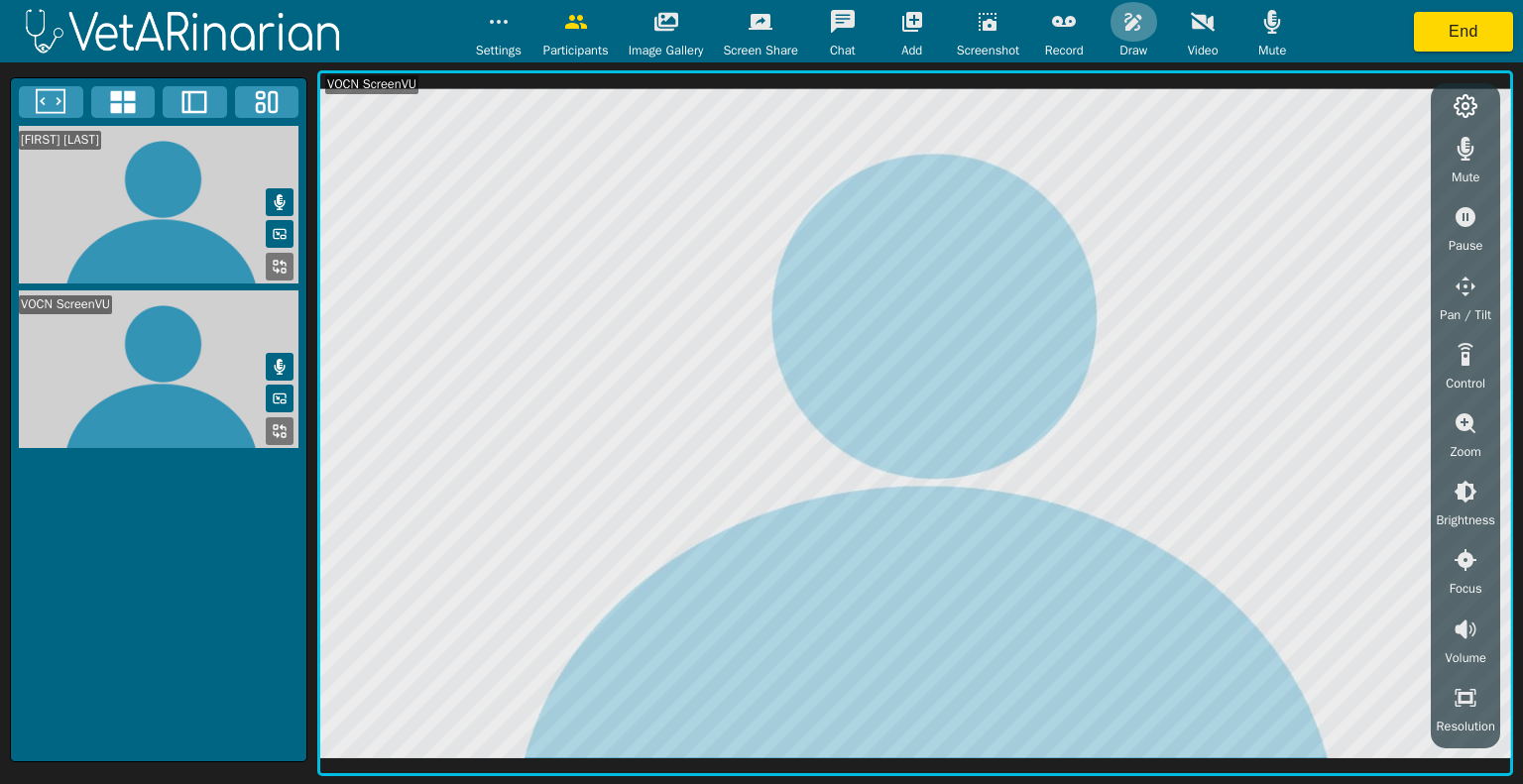 click at bounding box center [1133, 22] 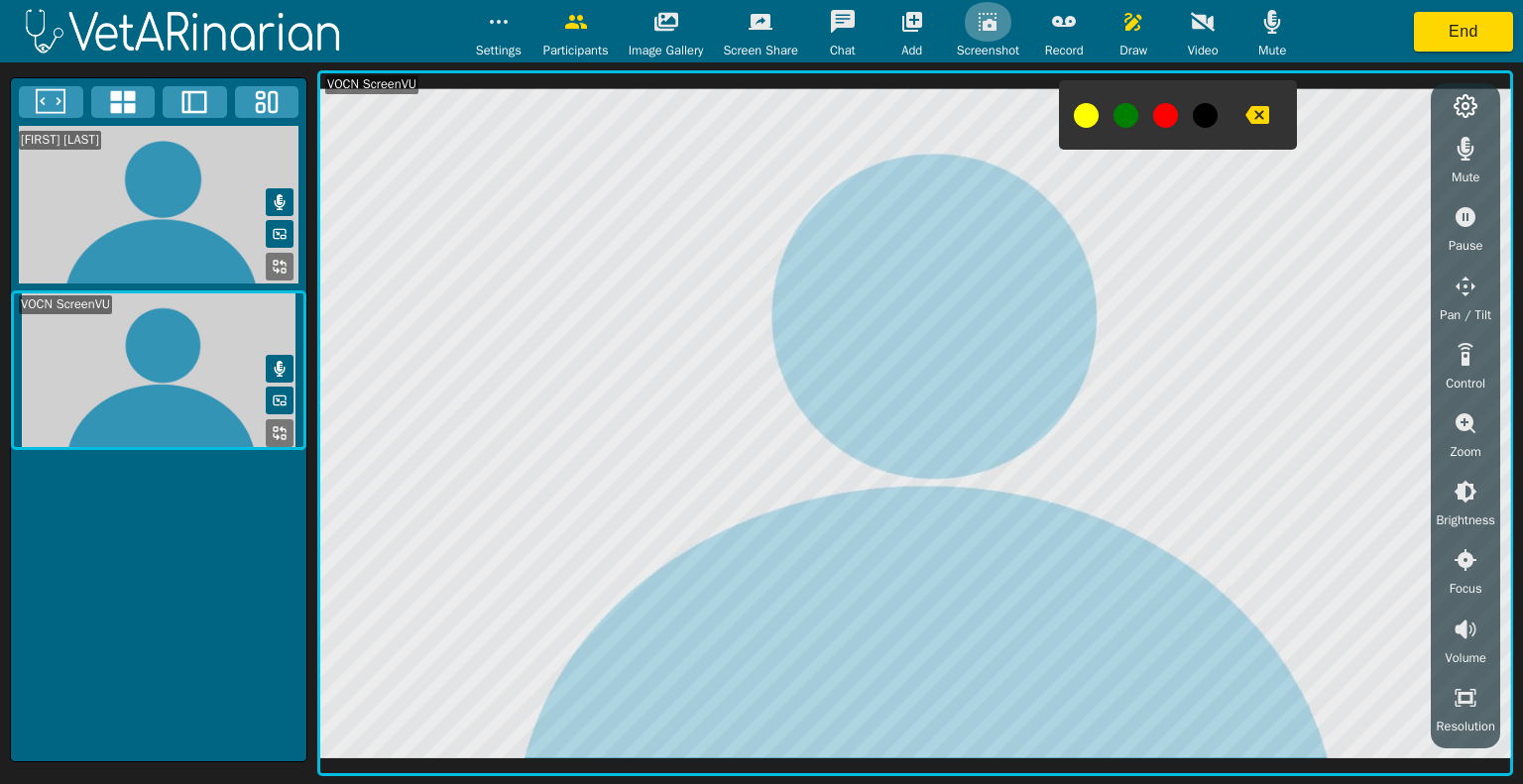 click 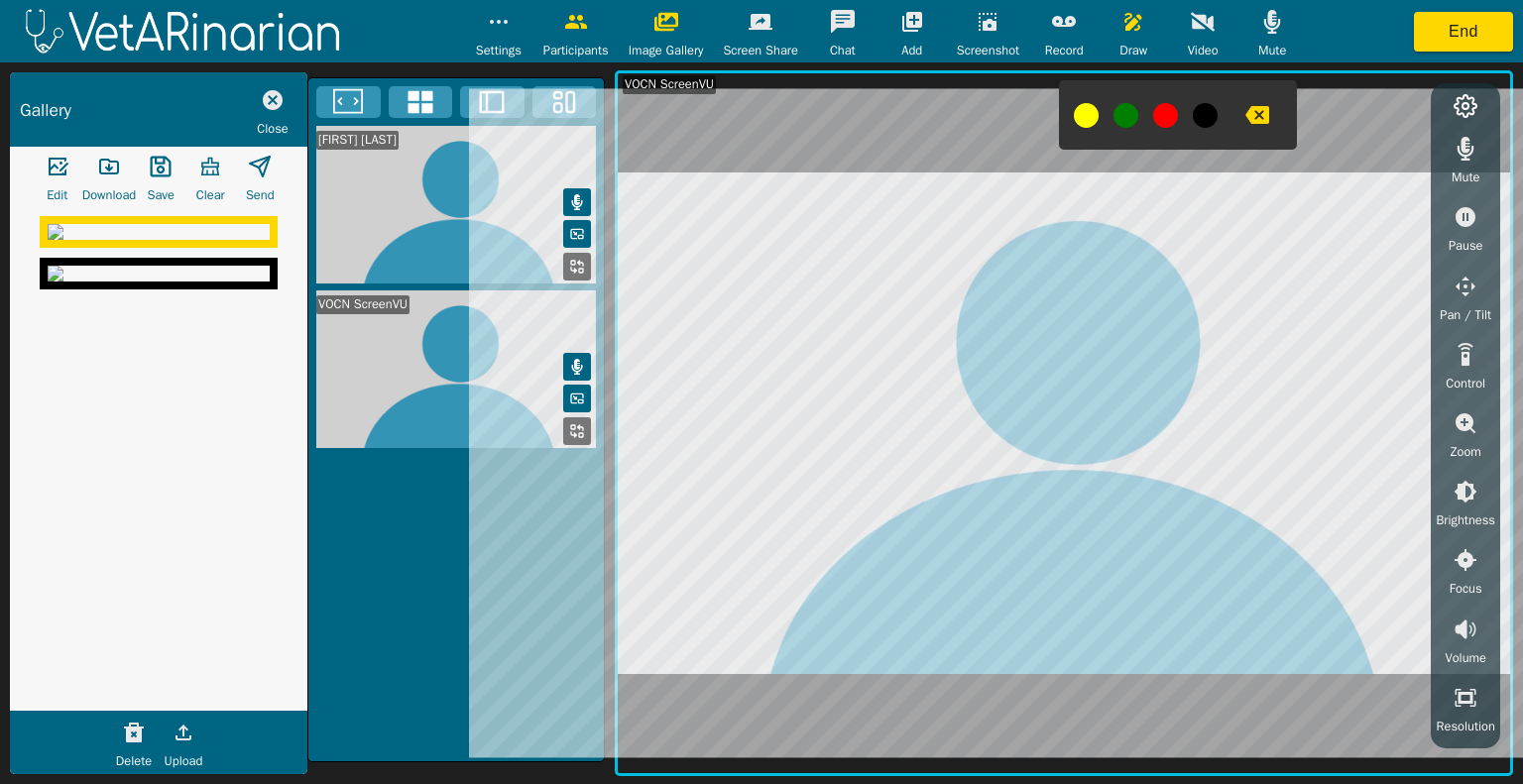 click on "Save" at bounding box center [161, 195] 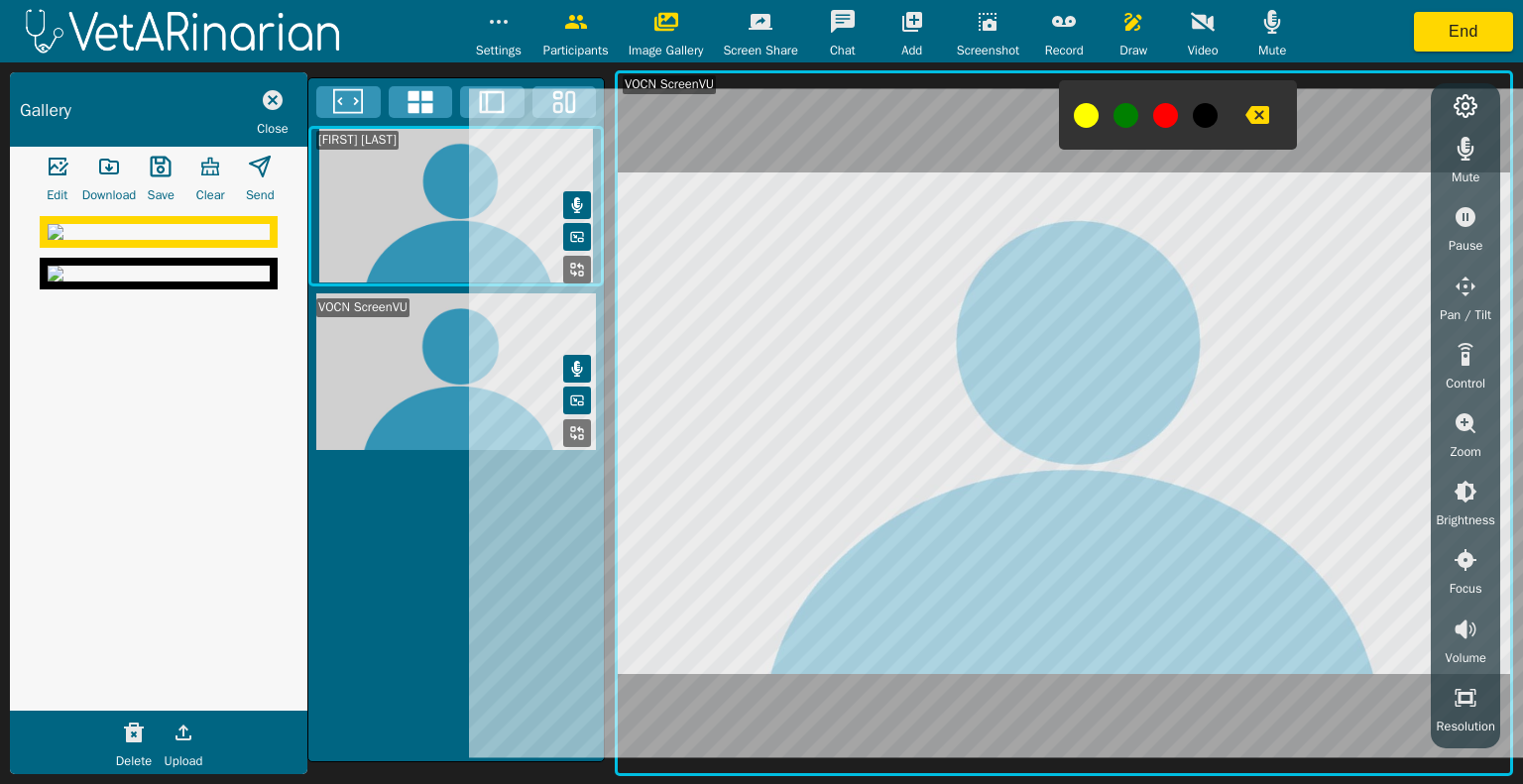 click 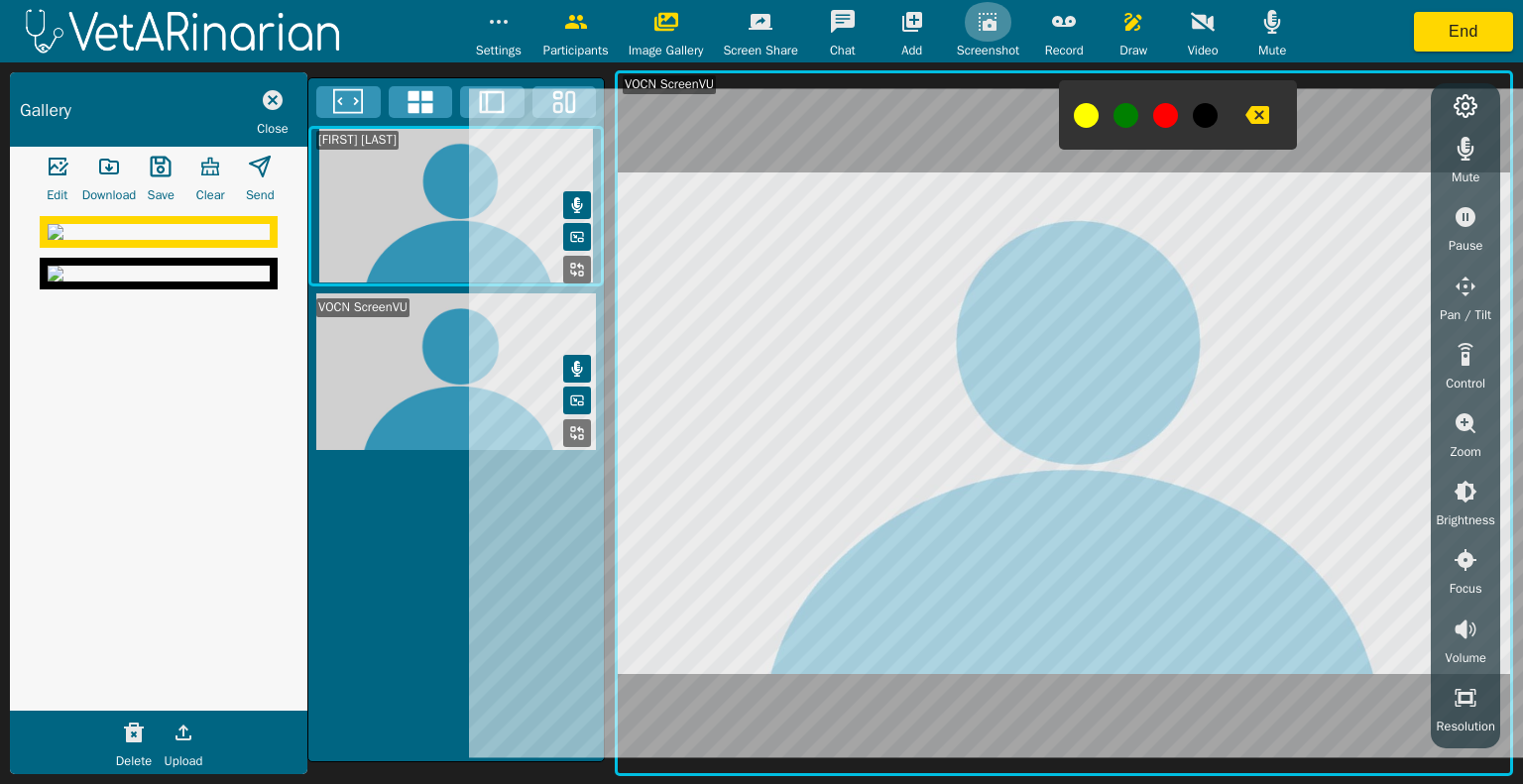 click 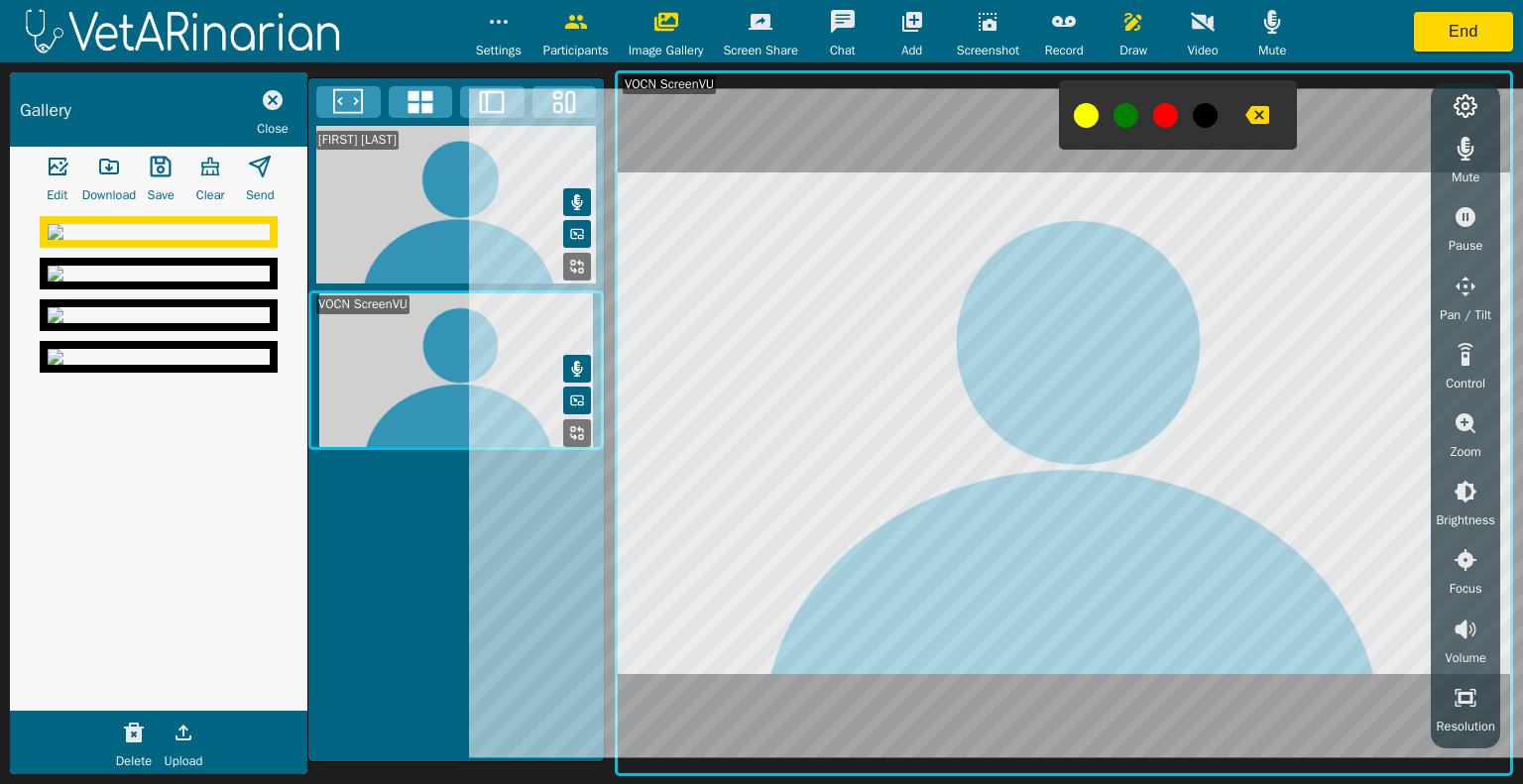 click 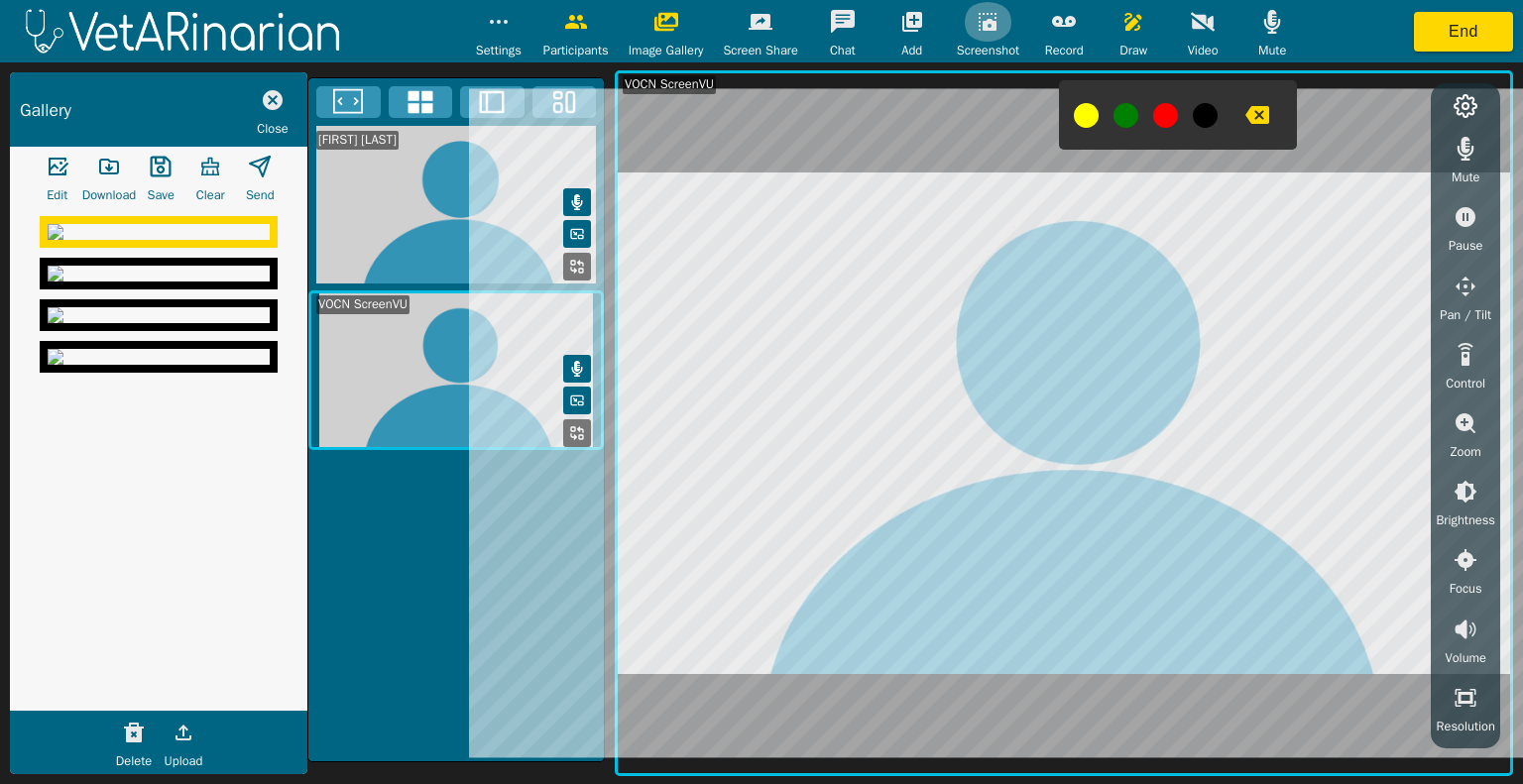 click at bounding box center [988, 22] 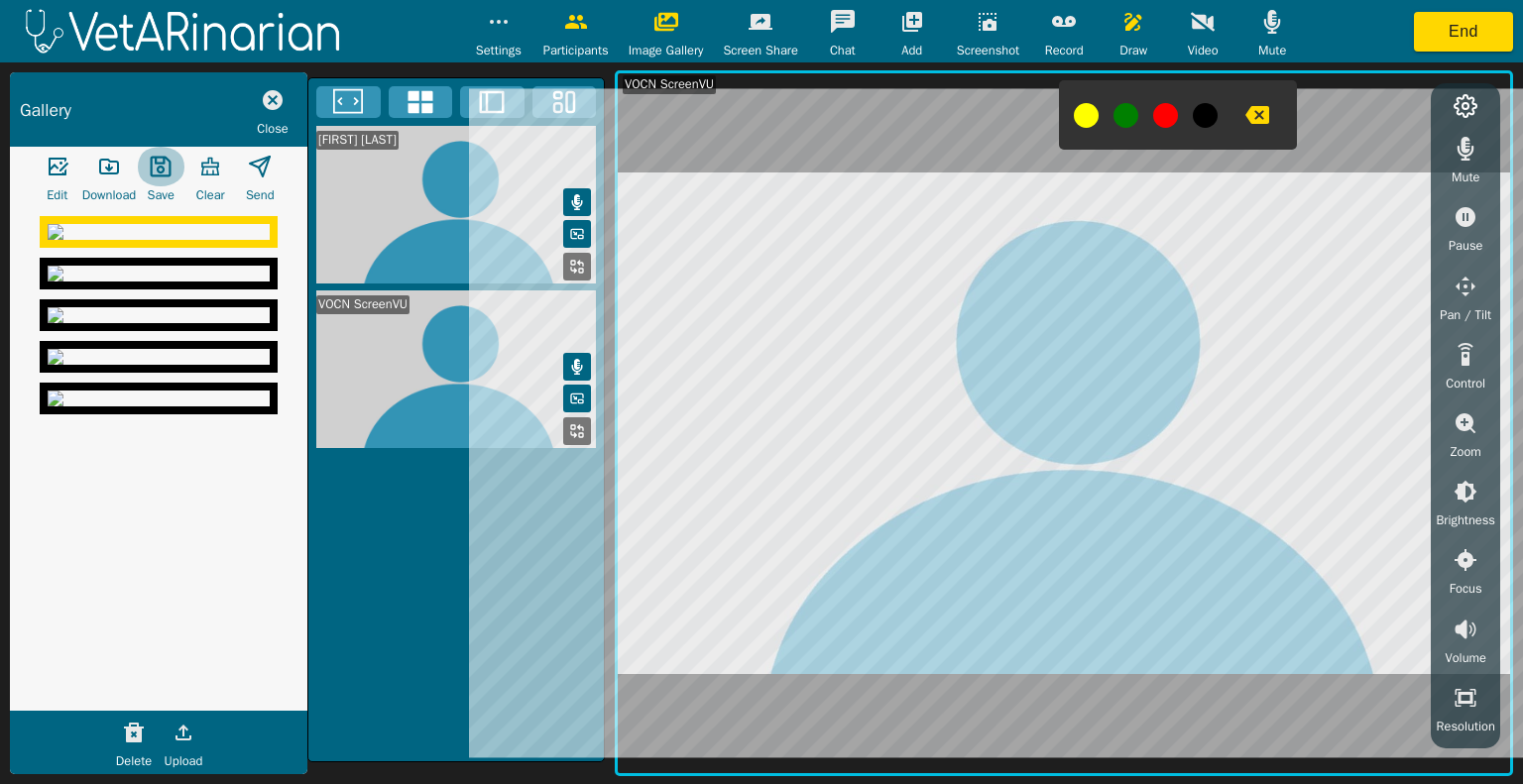 click at bounding box center [161, 167] 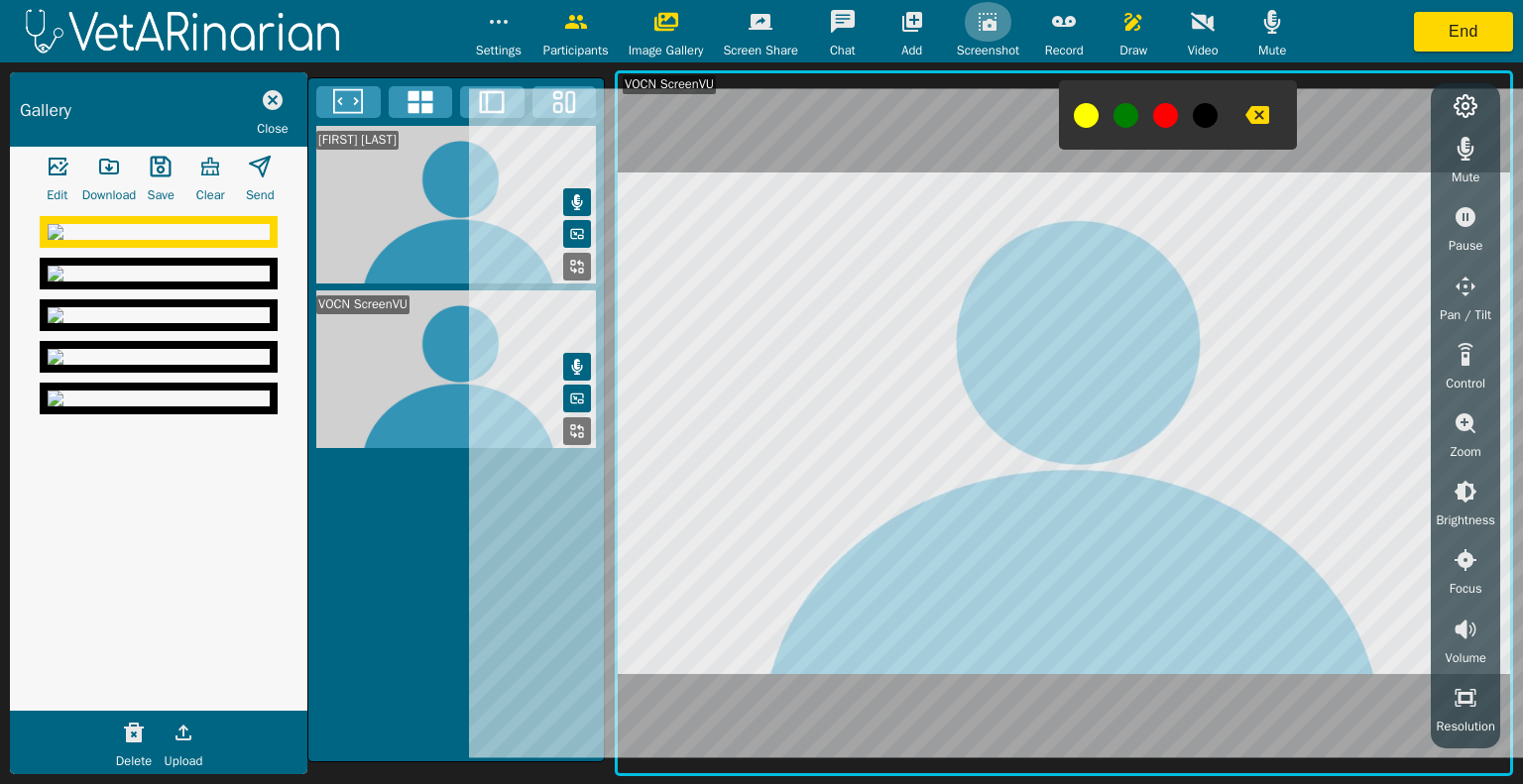 click at bounding box center (988, 22) 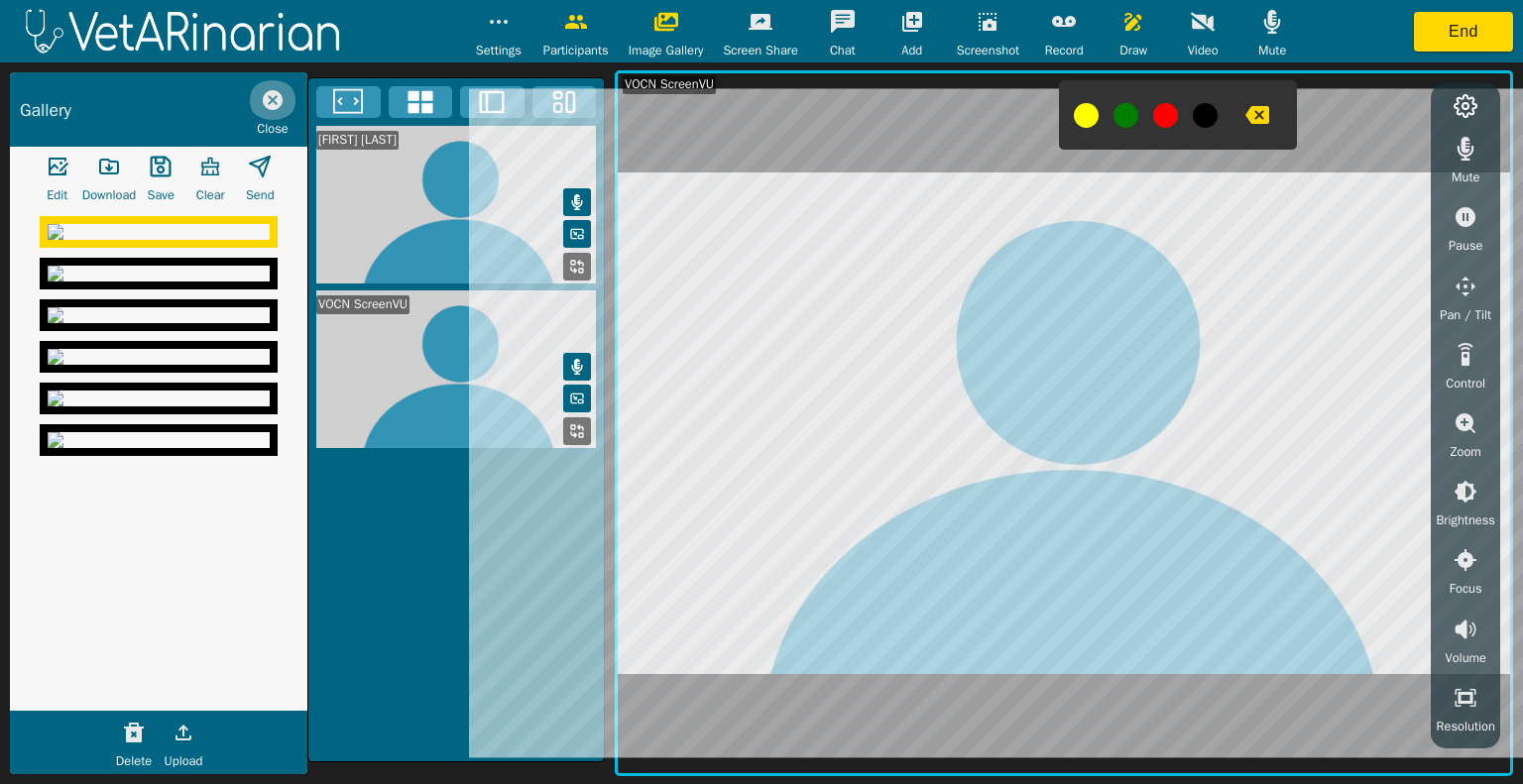 click 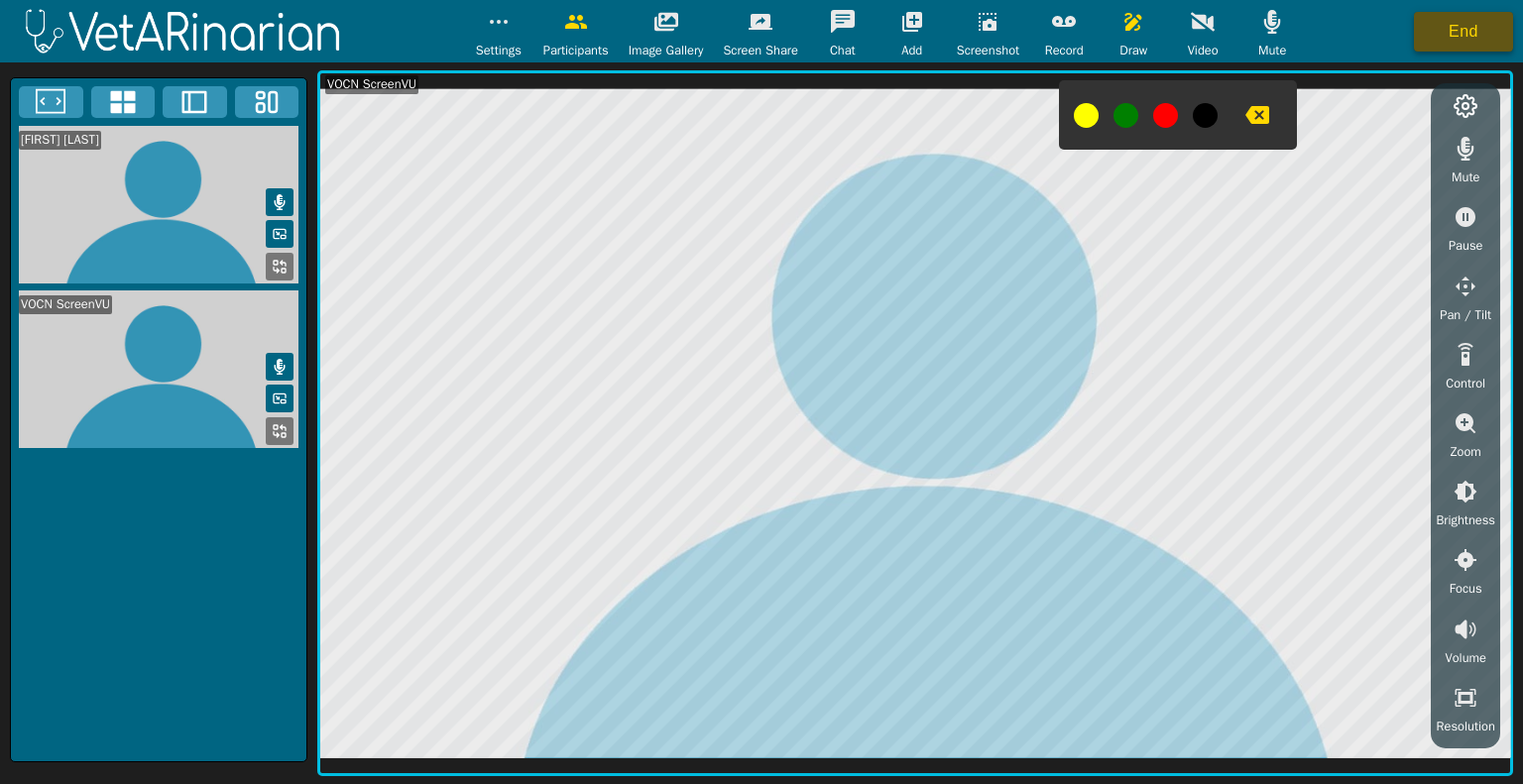 click on "End" at bounding box center [1464, 32] 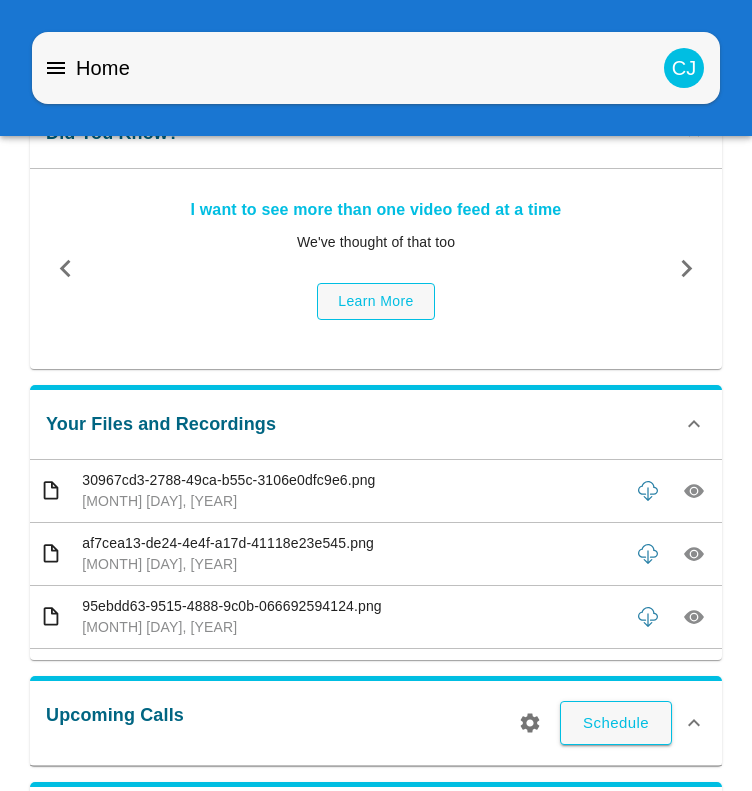 click on "[MONTH] [DAY], [YEAR]" at bounding box center (351, 501) 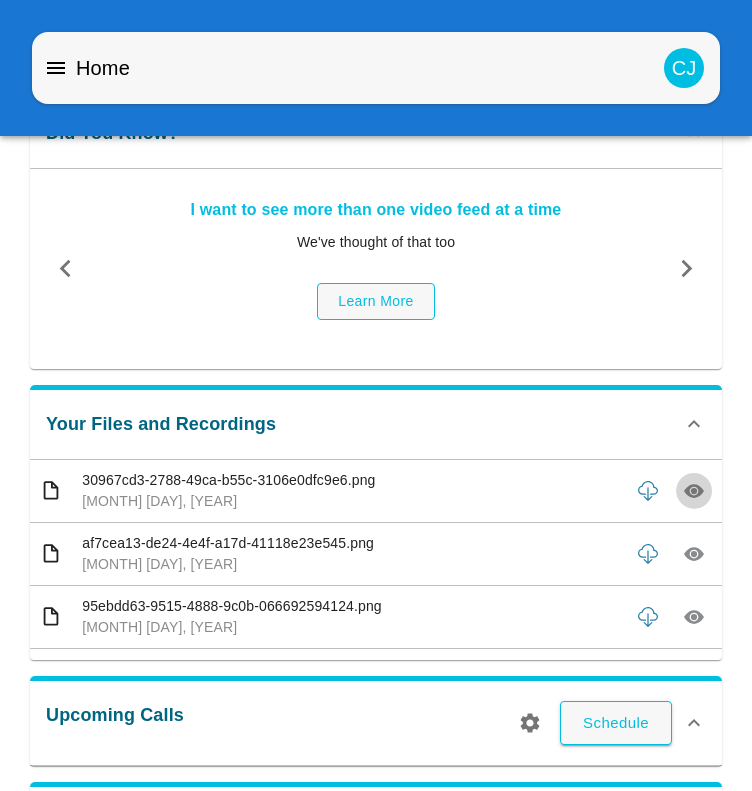 click 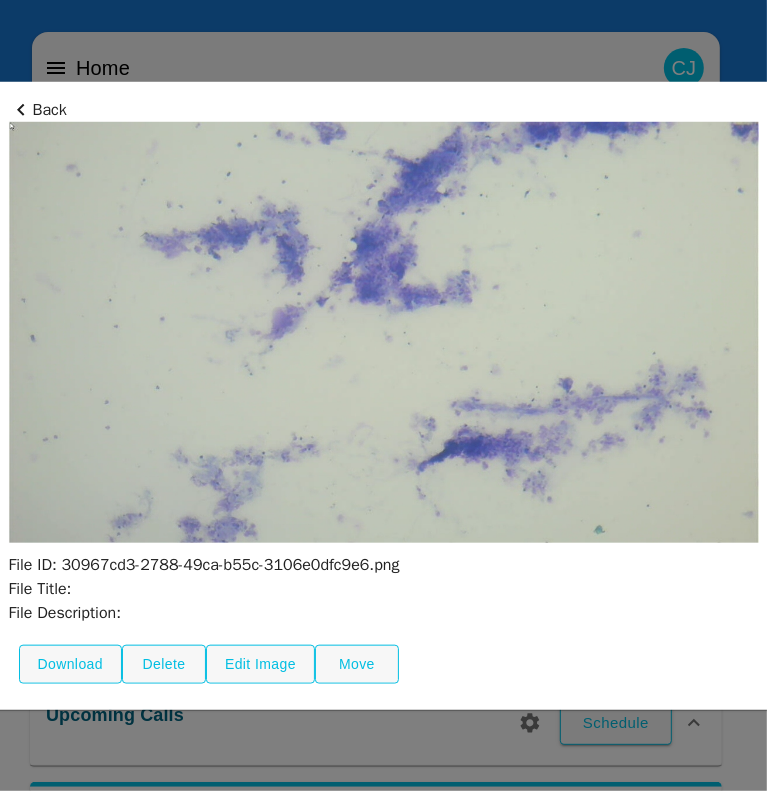 click on "File Title:" at bounding box center [384, 589] 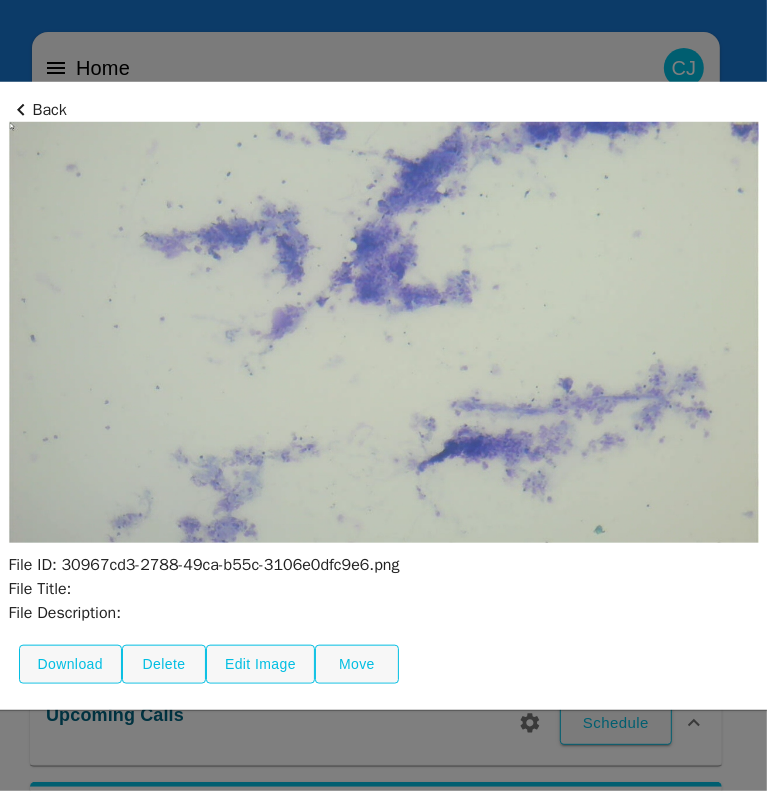 click on "Back" at bounding box center (384, 109) 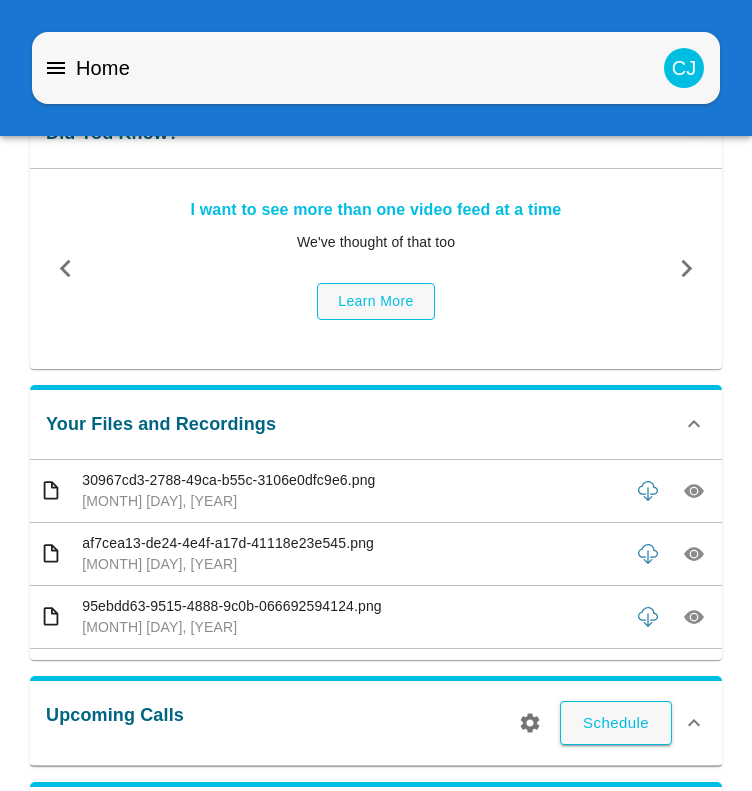 click 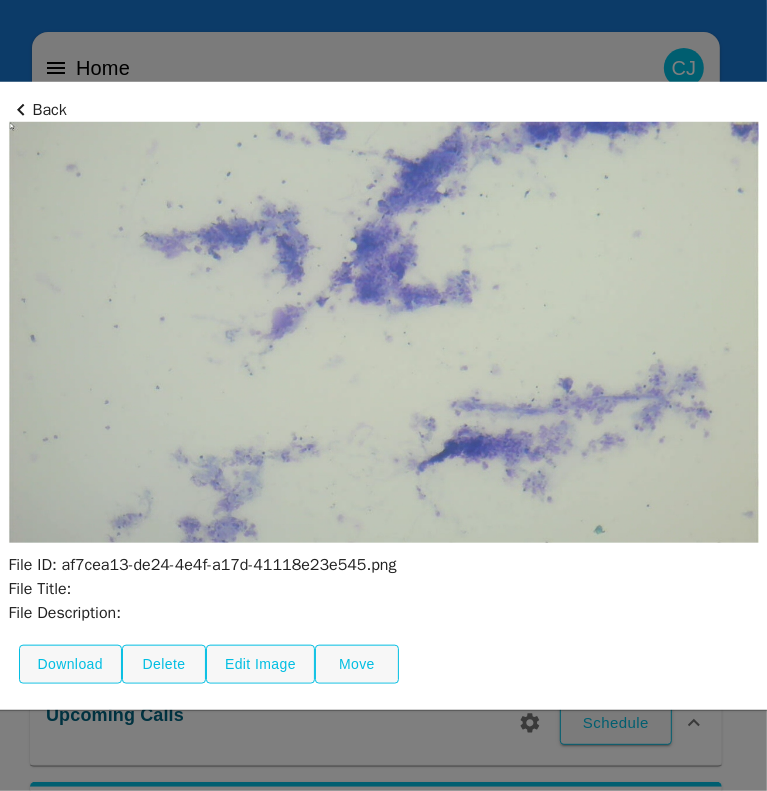 click at bounding box center (383, 395) 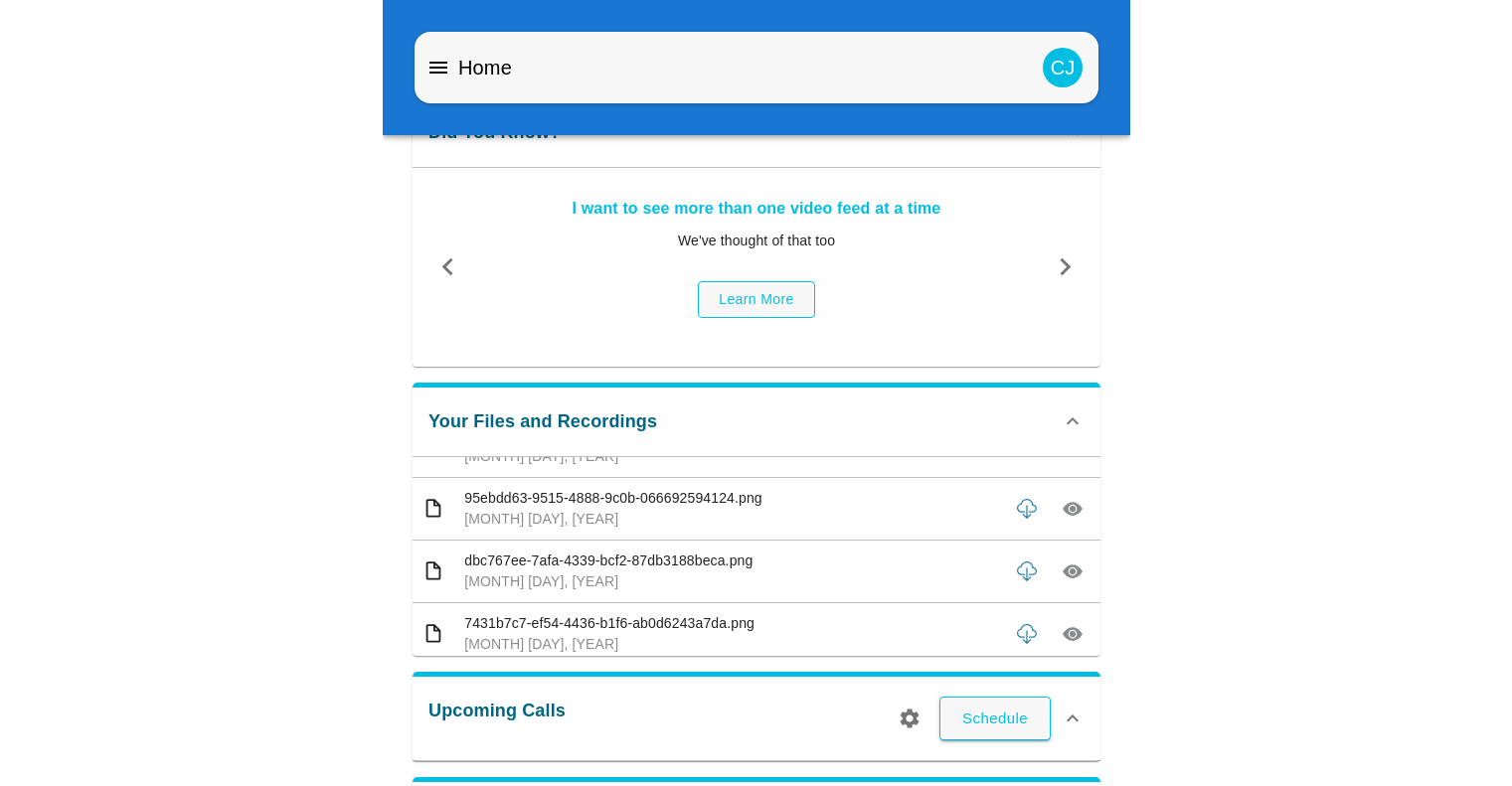 scroll, scrollTop: 119, scrollLeft: 0, axis: vertical 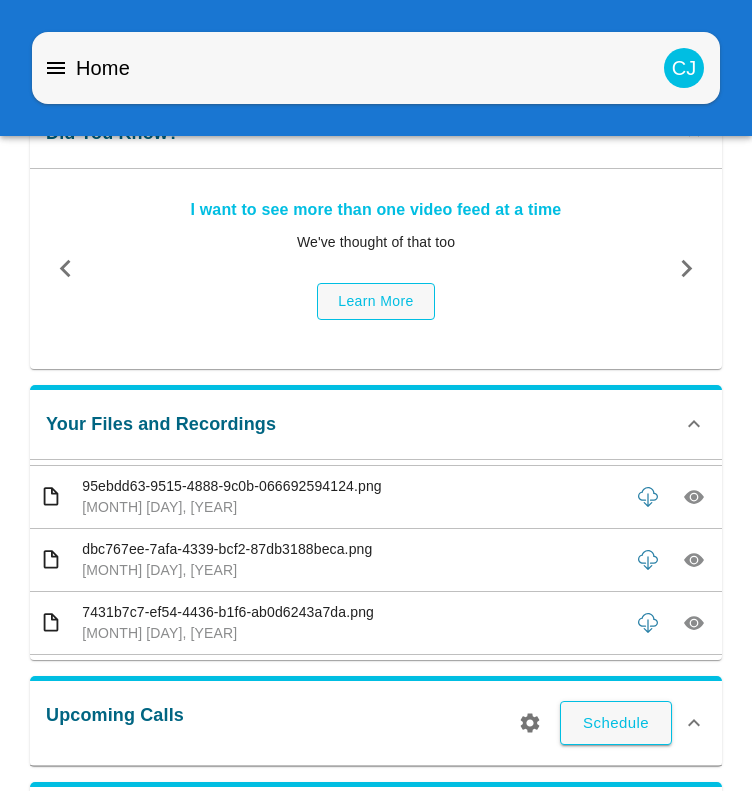 click 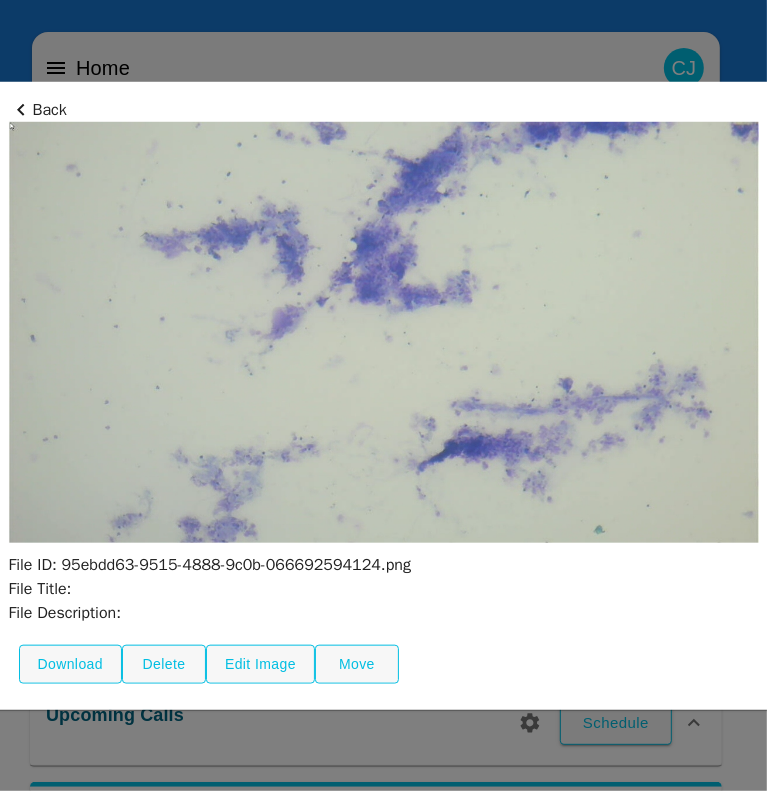click at bounding box center [383, 395] 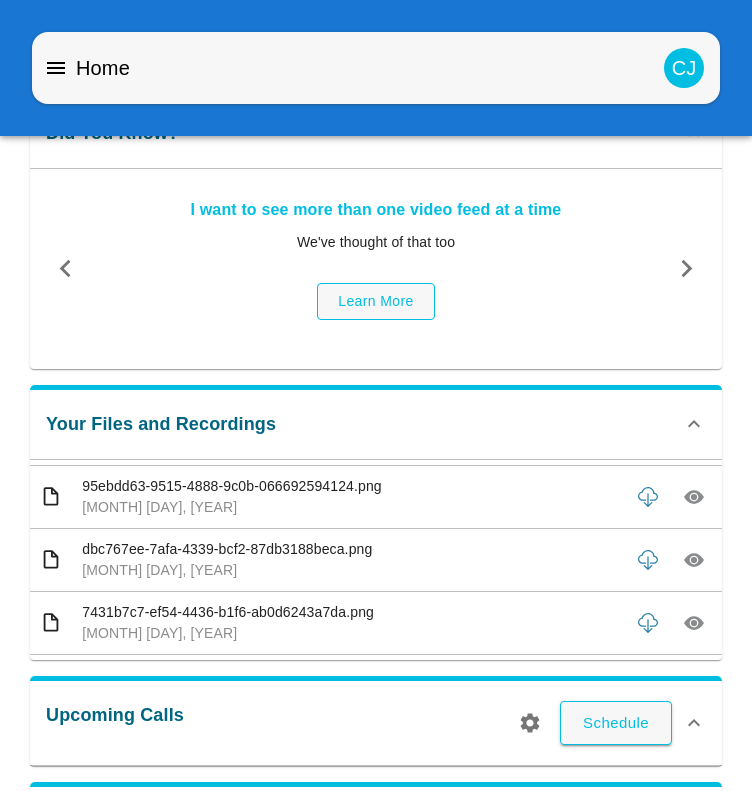 click 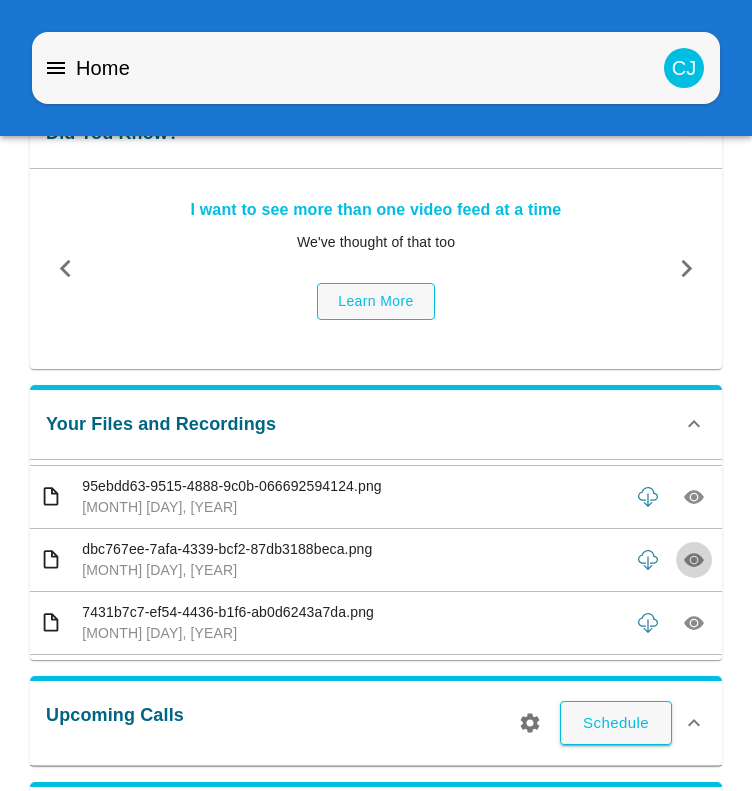 click on "Home CJ Did You Know? I want to see more than one video feed at a time We've thought of that too Learn More   Your Files and Recordings   30967cd3-2788-49ca-b55c-3106e0dfc9e6.png   [MONTH] [DAY], [YEAR]   af7cea13-de24-4e4f-a17d-41118e23e545.png   [MONTH] [DAY], [YEAR]   95ebdd63-9515-4888-9c0b-066692594124.png   [MONTH] [DAY], [YEAR]   dbc767ee-7afa-4339-bcf2-87db3188beca.png   [MONTH] [DAY], [YEAR]   7431b7c7-ef54-4436-b1f6-ab0d6243a7da.png   [MONTH] [DAY], [YEAR]   b57e2f04-26f7-4752-bace-99496018ec73.png   [MONTH] [DAY], [YEAR]   ae5e1023-913f-4233-86cd-d0dd0138f090.png   [MONTH] [DAY], [YEAR]   eba66647-16f3-49ae-b0e2-95b29cad3eeb.png   [MONTH] [DAY], [YEAR]   d4d3fcd2-6c3a-4946-bc6b-da1840aaa707.png   [MONTH] [DAY], [YEAR]   a43416ba-1a00-4a85-a159-10721927175b.png   [MONTH] [DAY], [YEAR]   4a3dd56c-5880-4a84-9220-fe8de9f9073e.png   [MONTH] [DAY], [YEAR]   6cb7913c-acf3-4d2a-9ca0-24eb9d924035.png   [MONTH] [DAY], [YEAR]   3033a4ad-a1e9-4b8e-a2e2-98e1ada393ad.png" at bounding box center (376, 684) 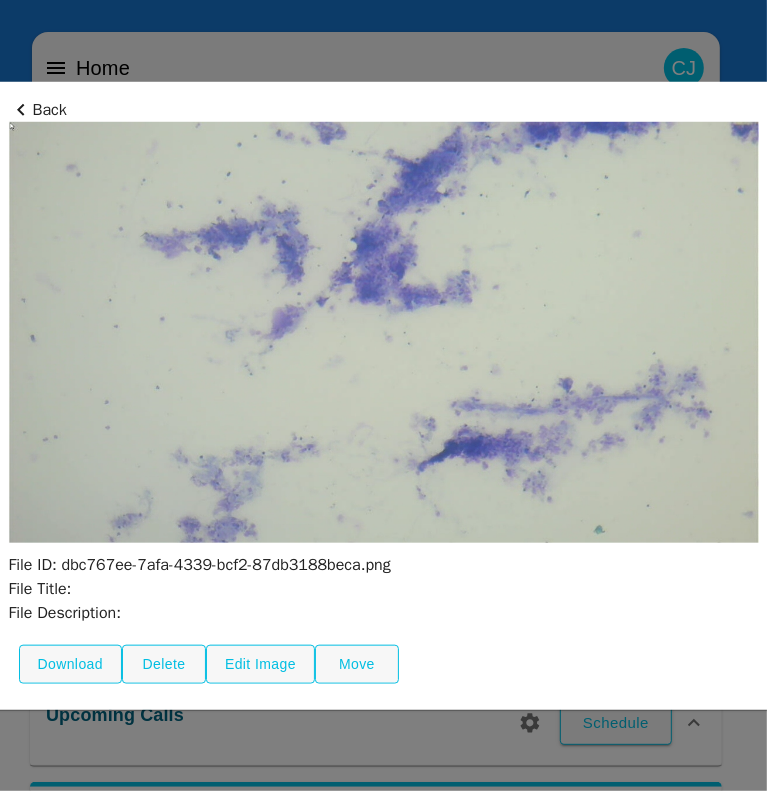 click at bounding box center [383, 395] 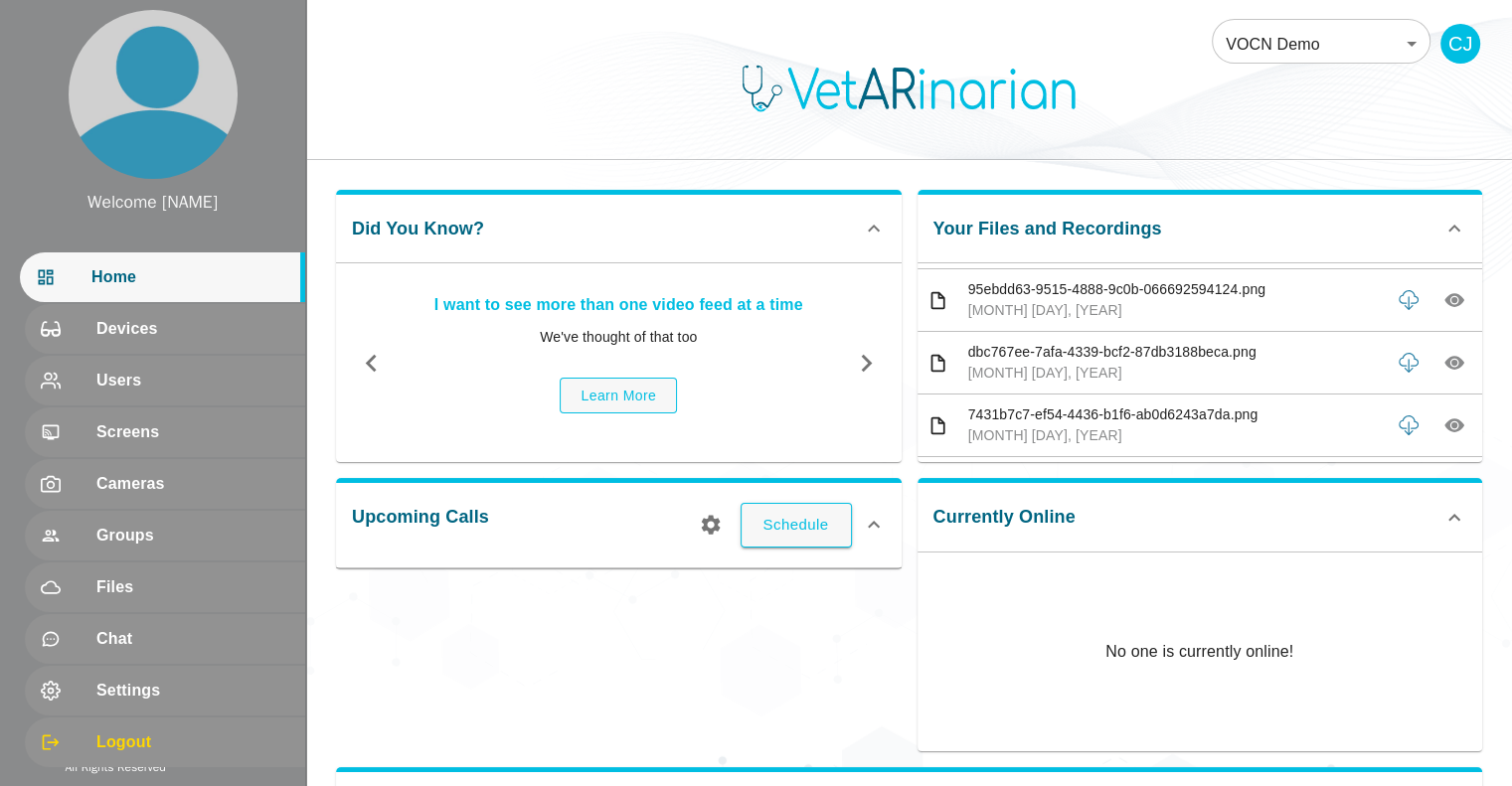scroll, scrollTop: 210, scrollLeft: 0, axis: vertical 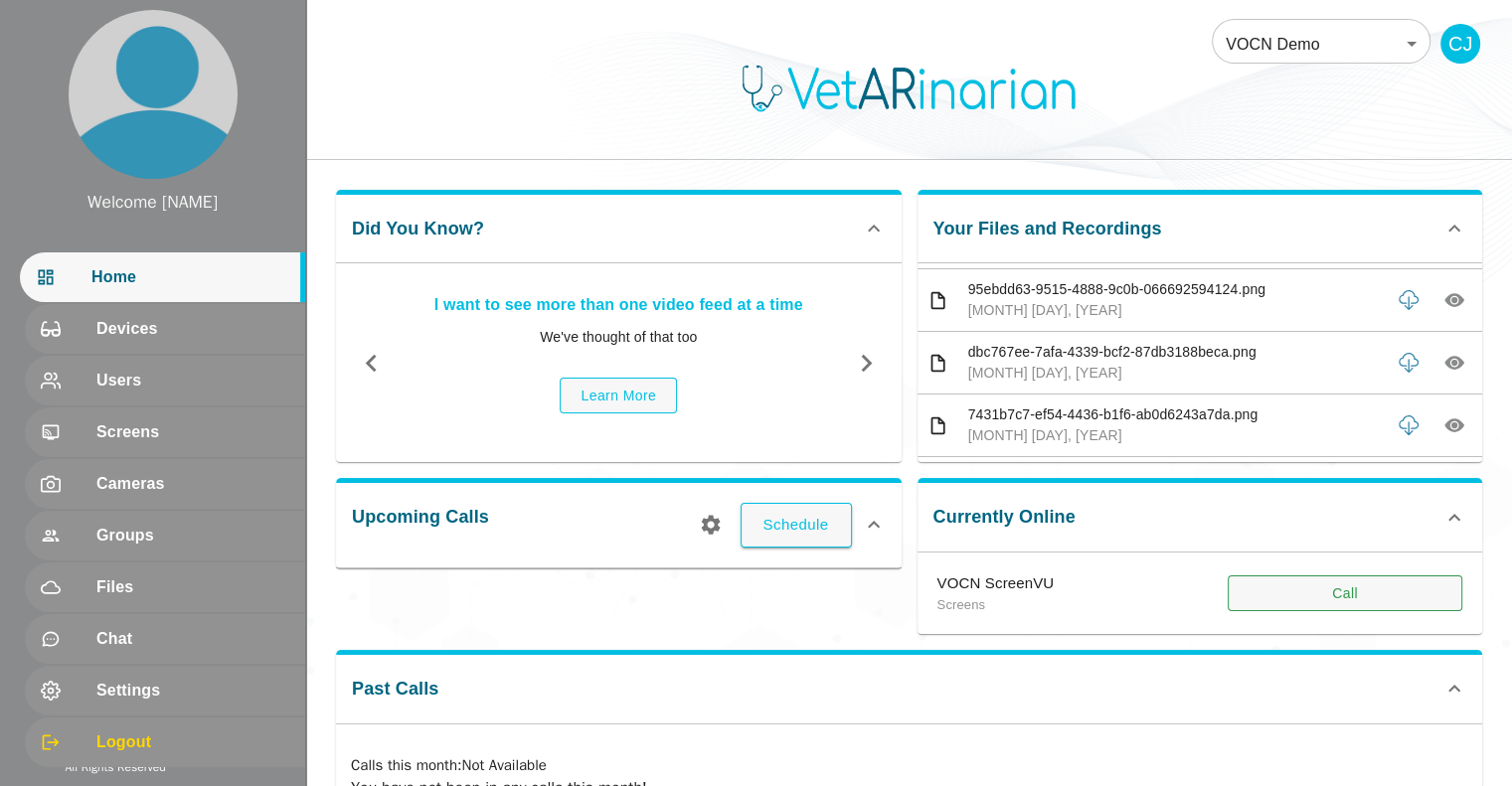 click on "Call" at bounding box center [1345, 593] 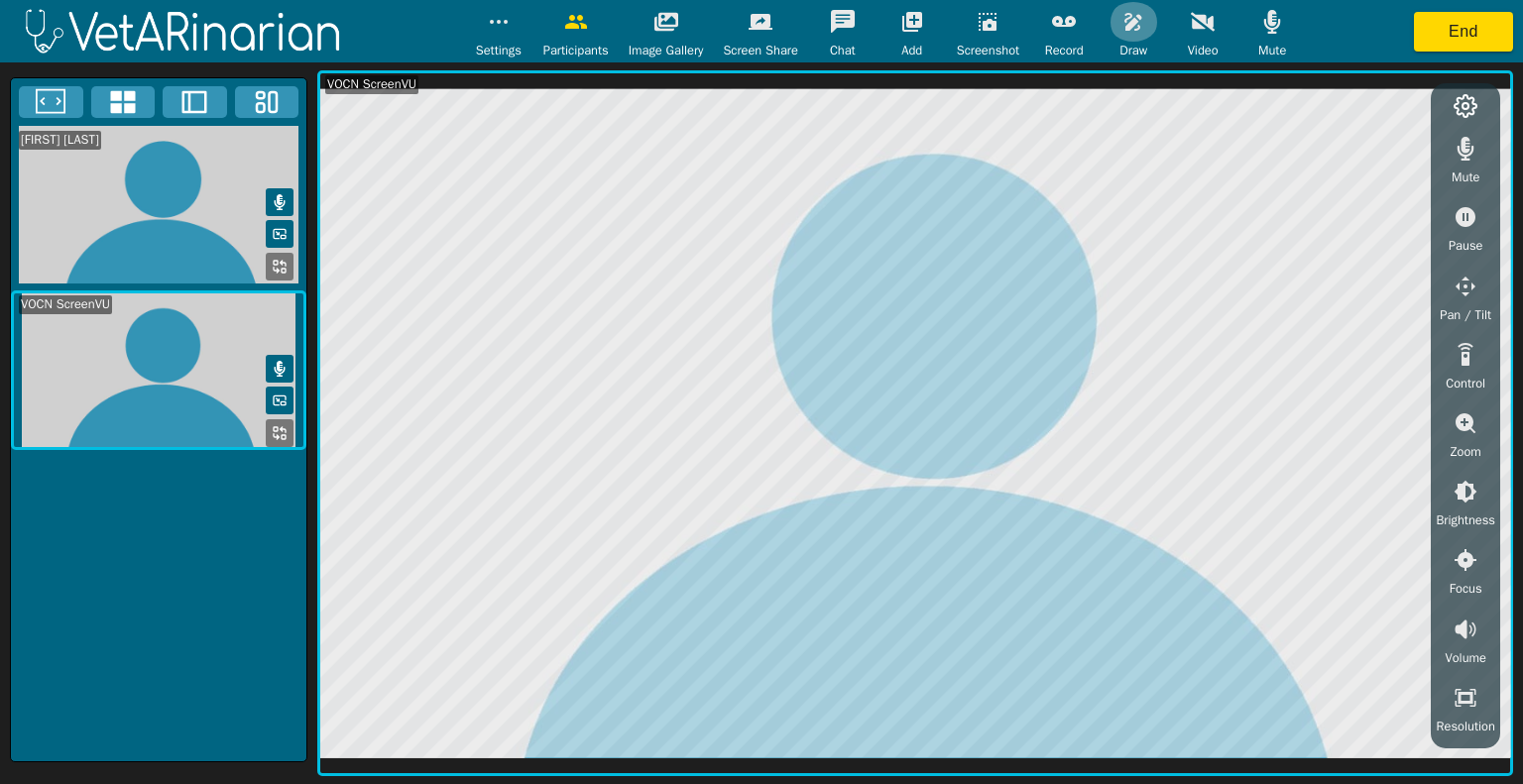 click 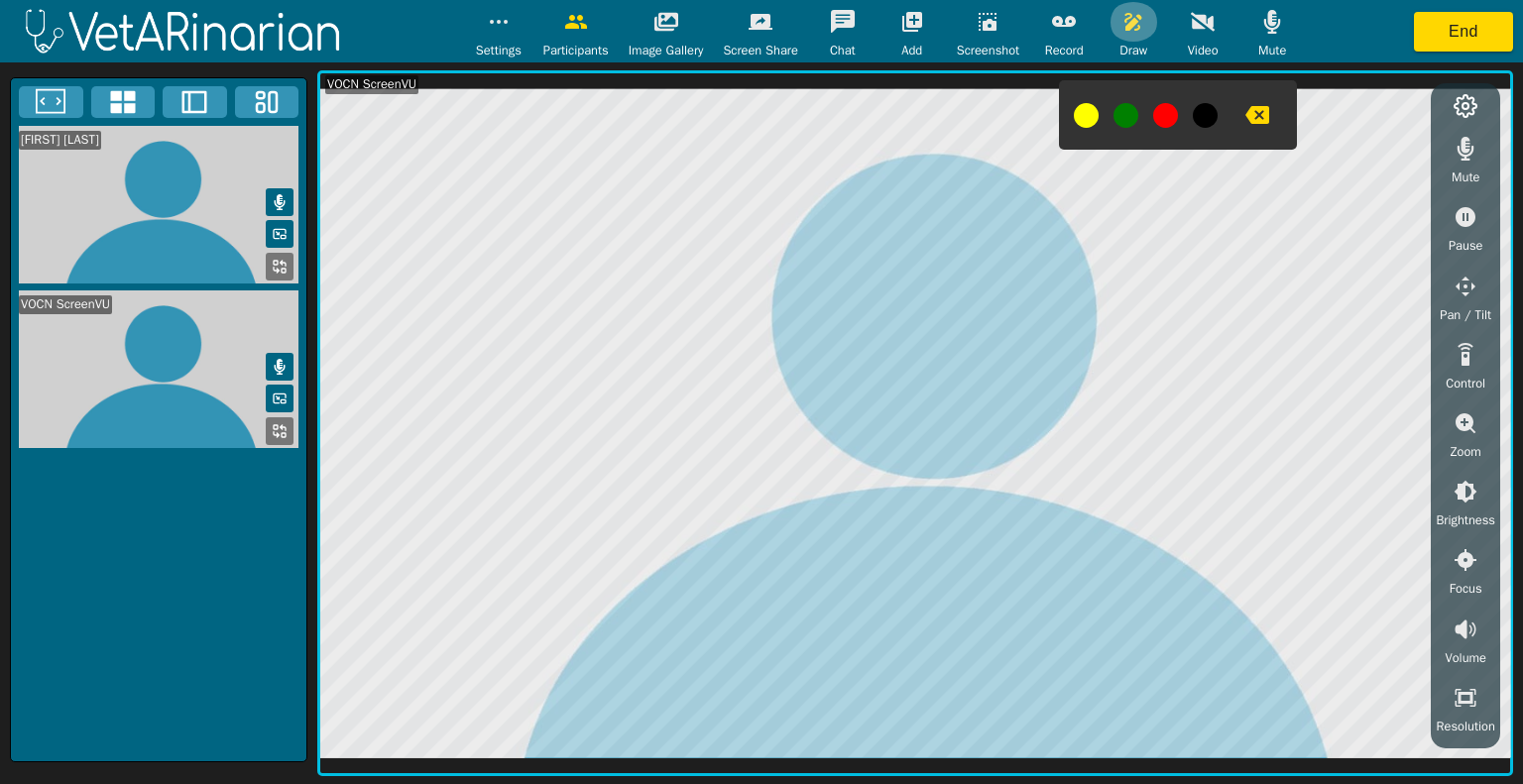 click 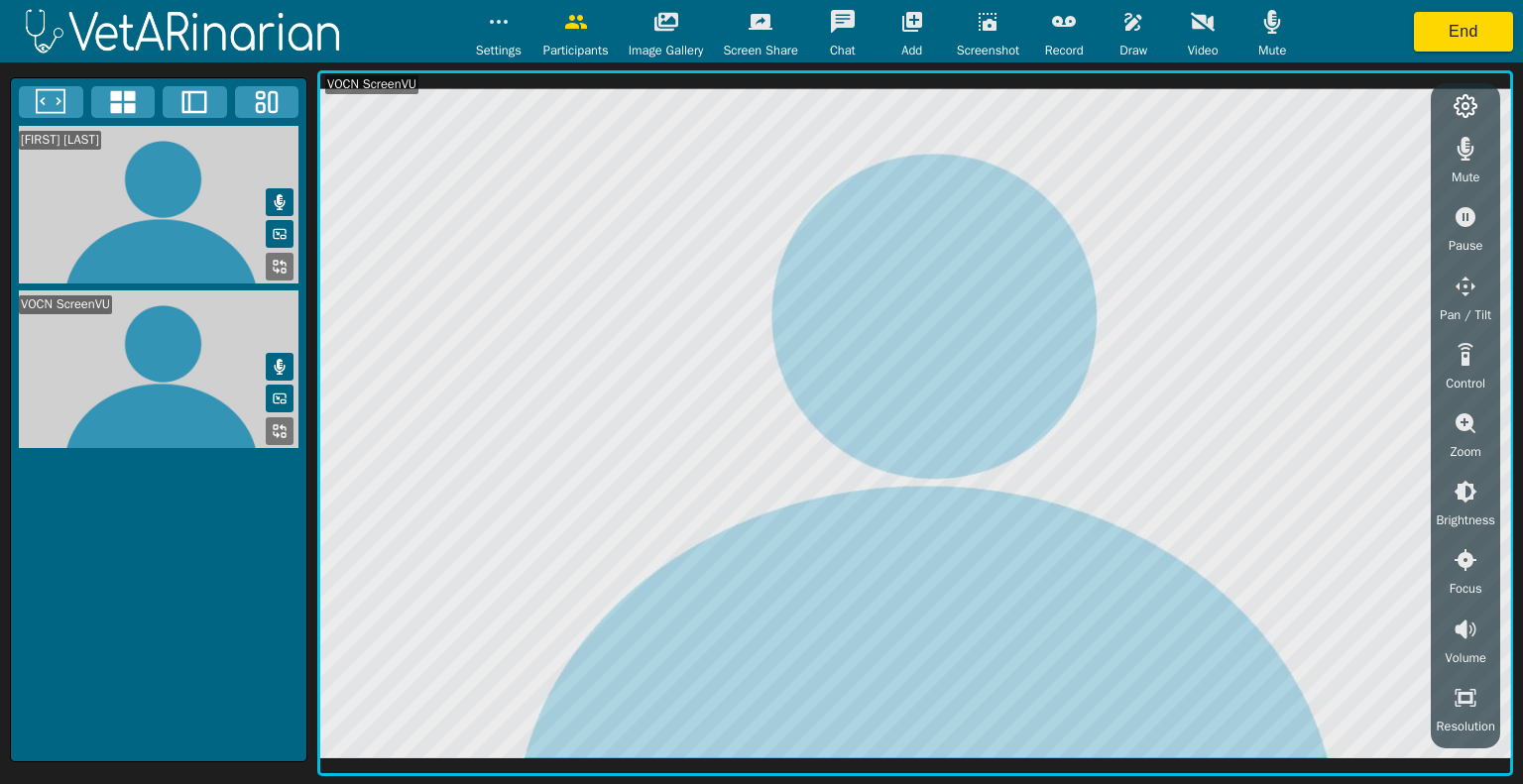 type 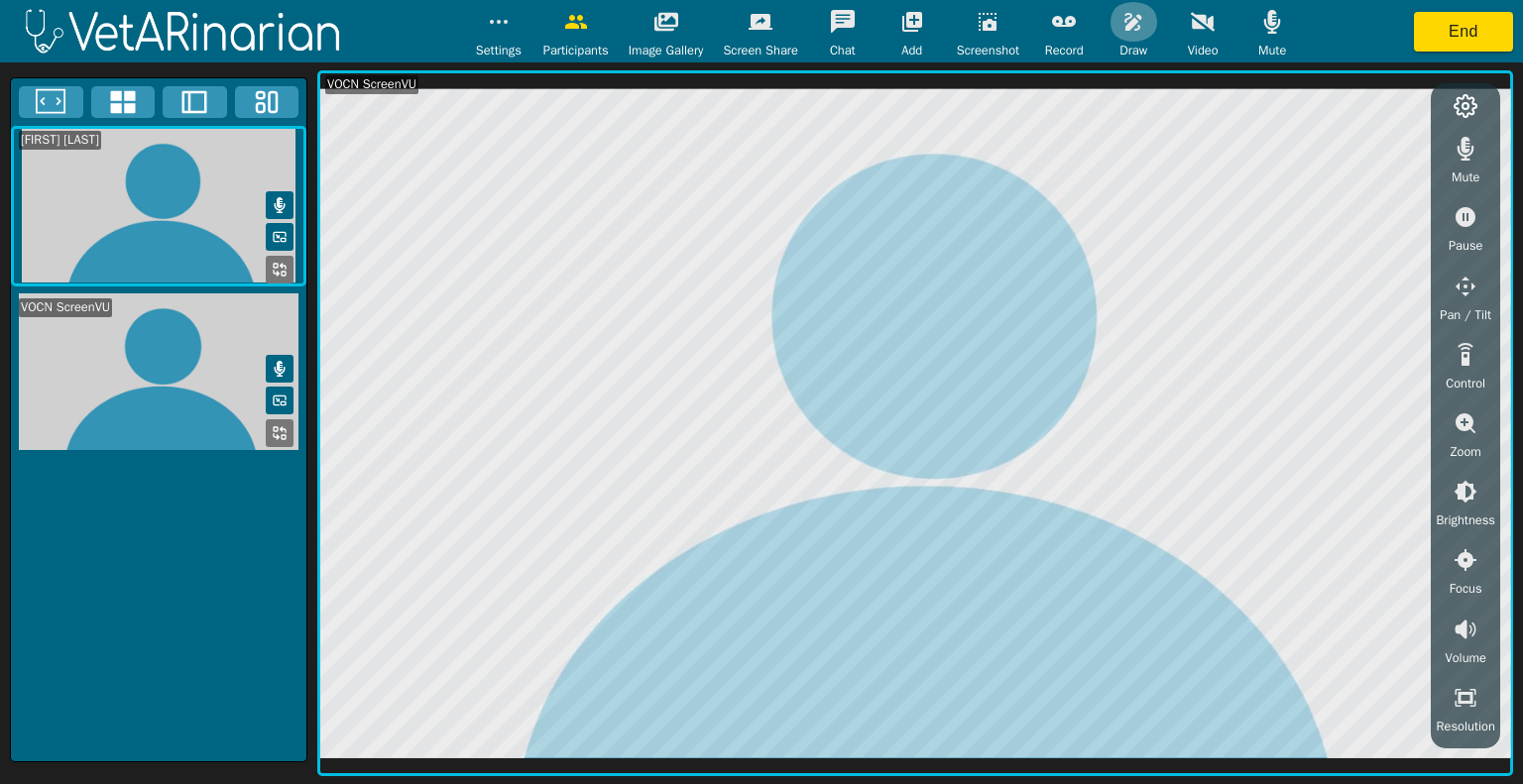 click 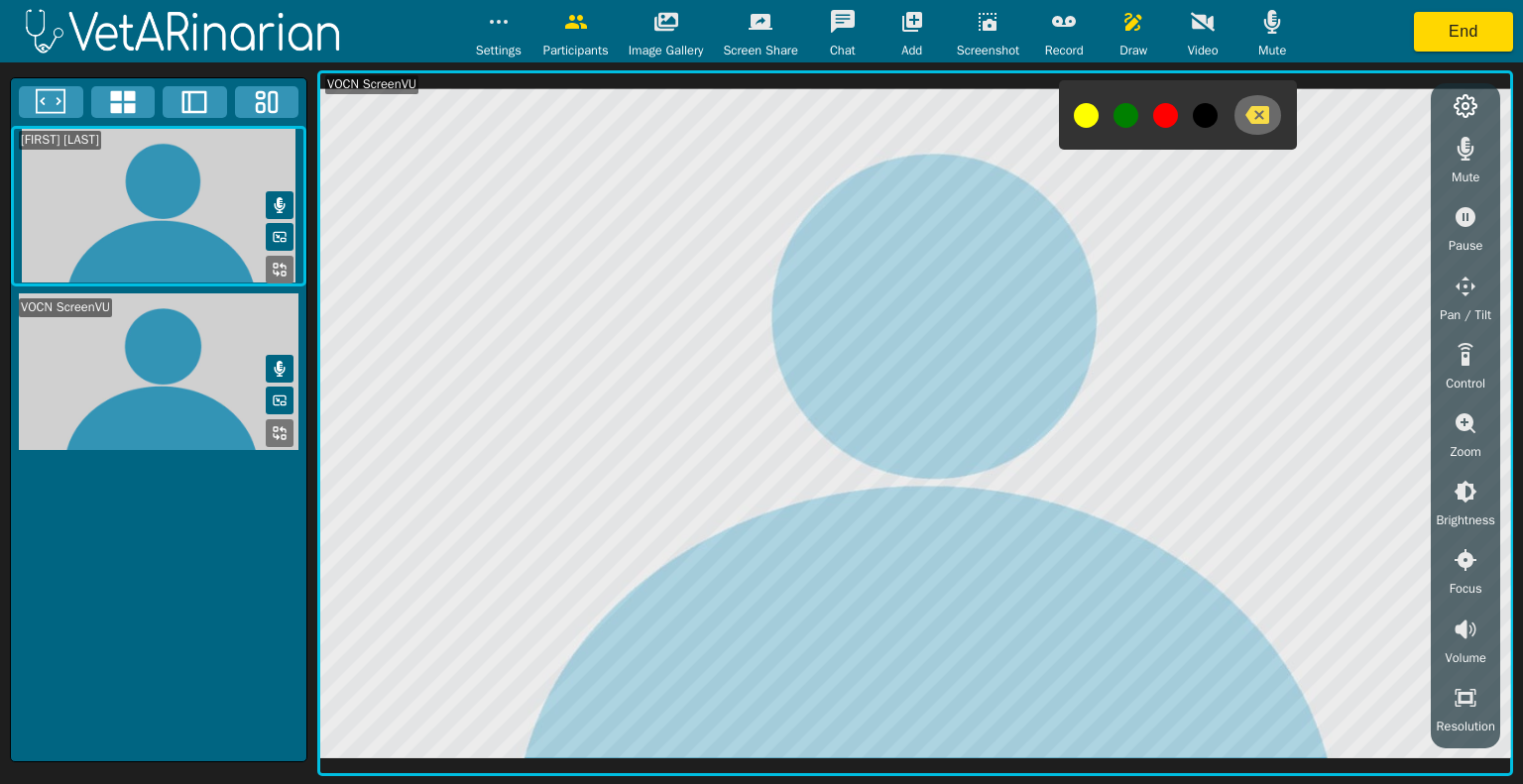 click 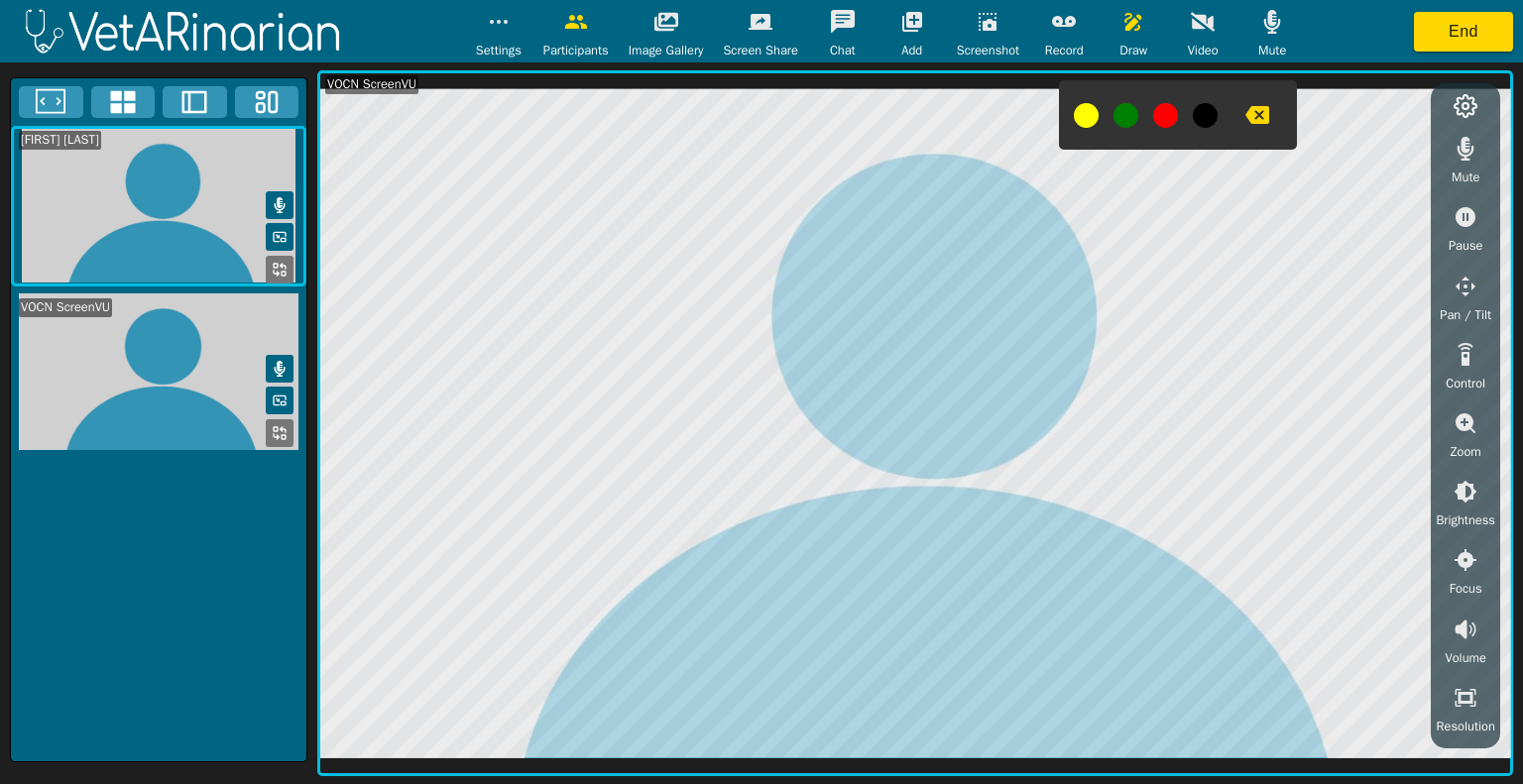 click 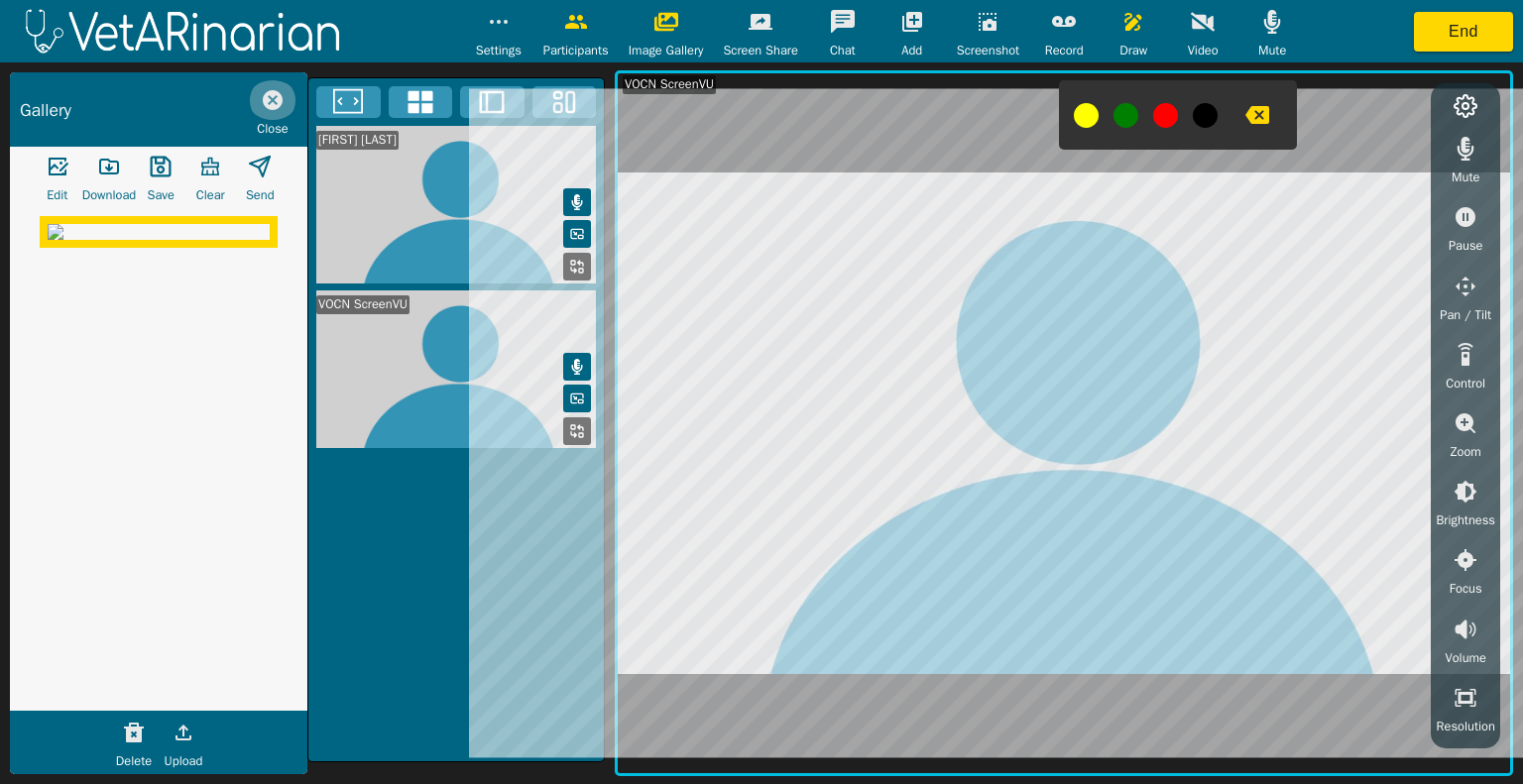 click 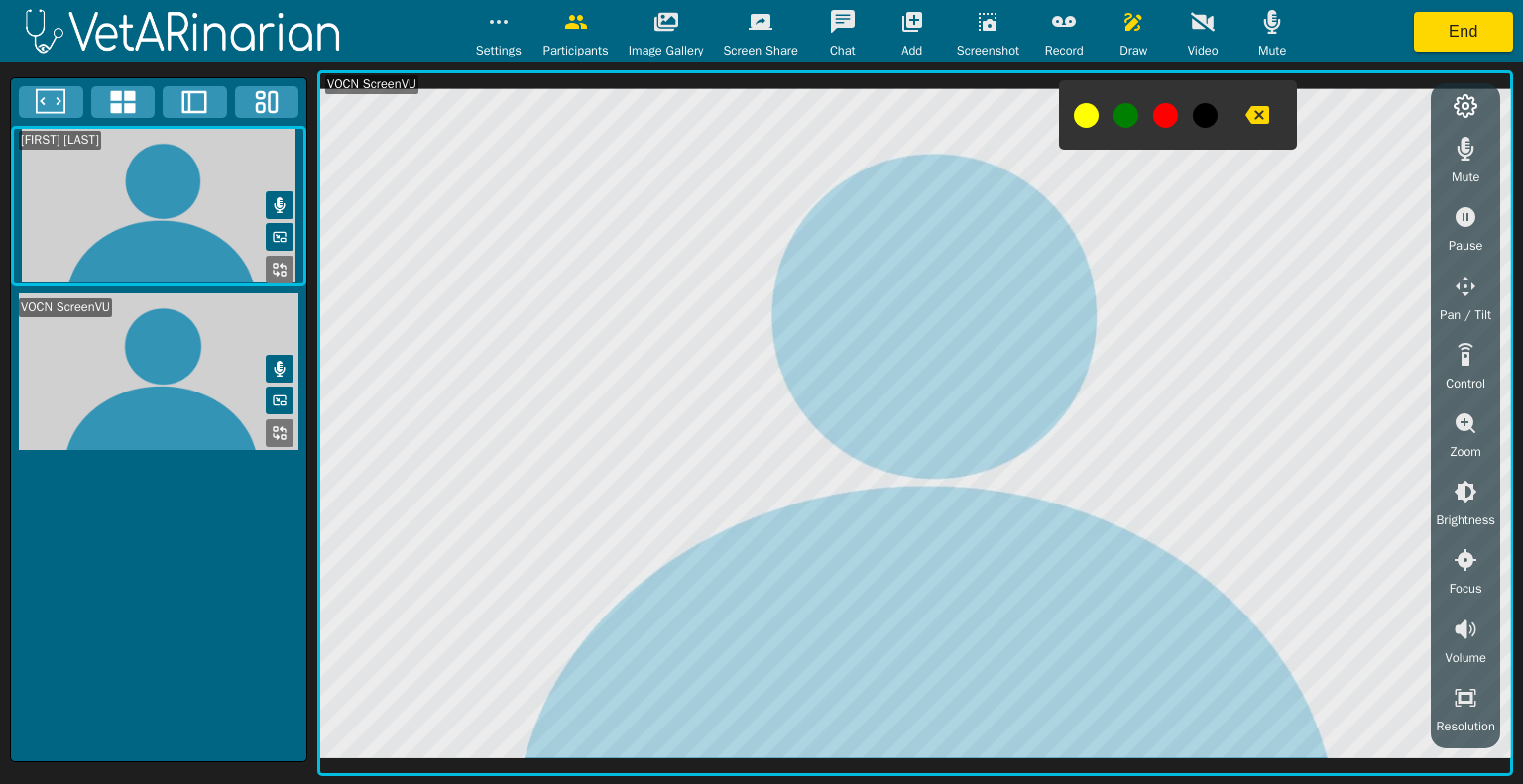 click 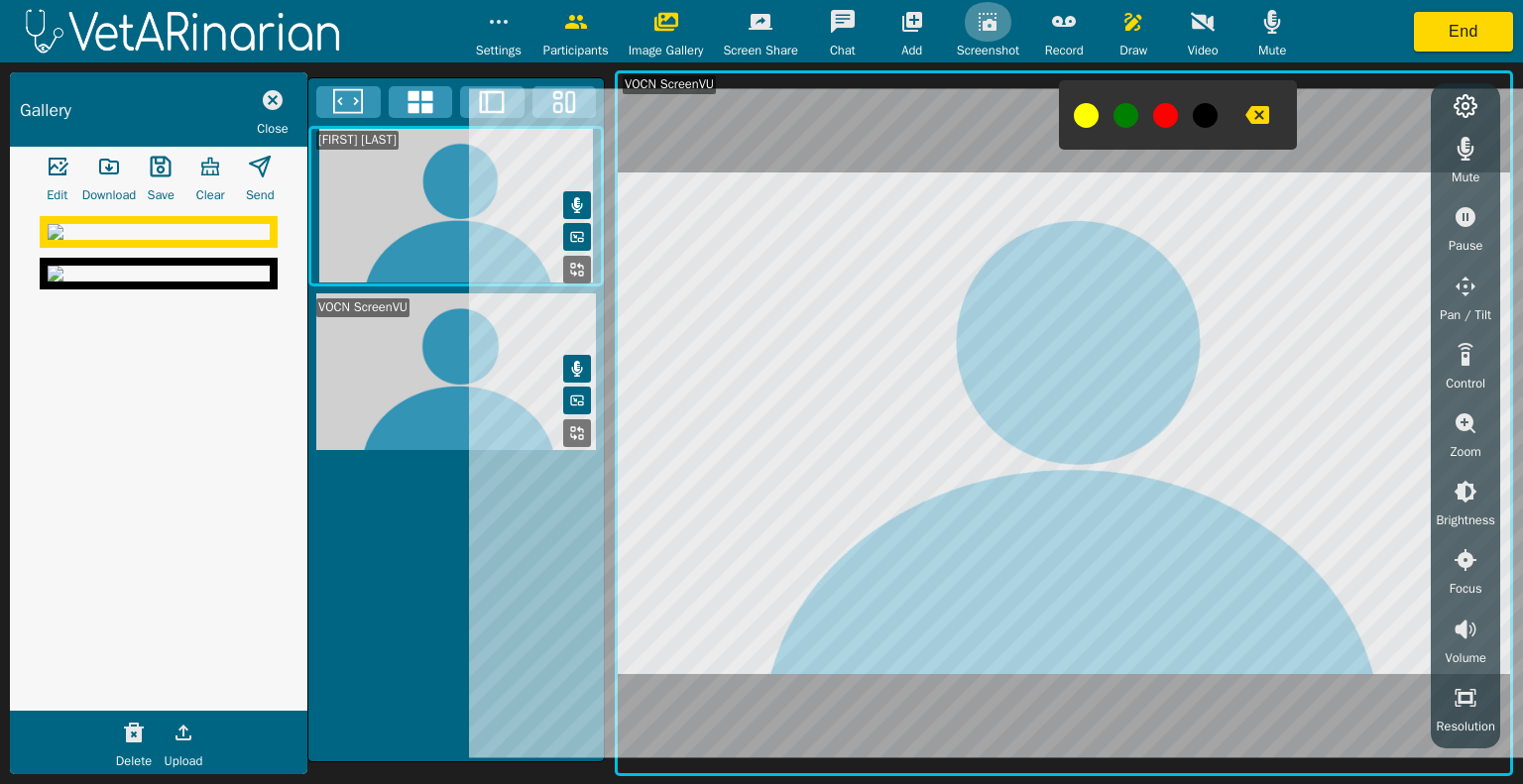 click 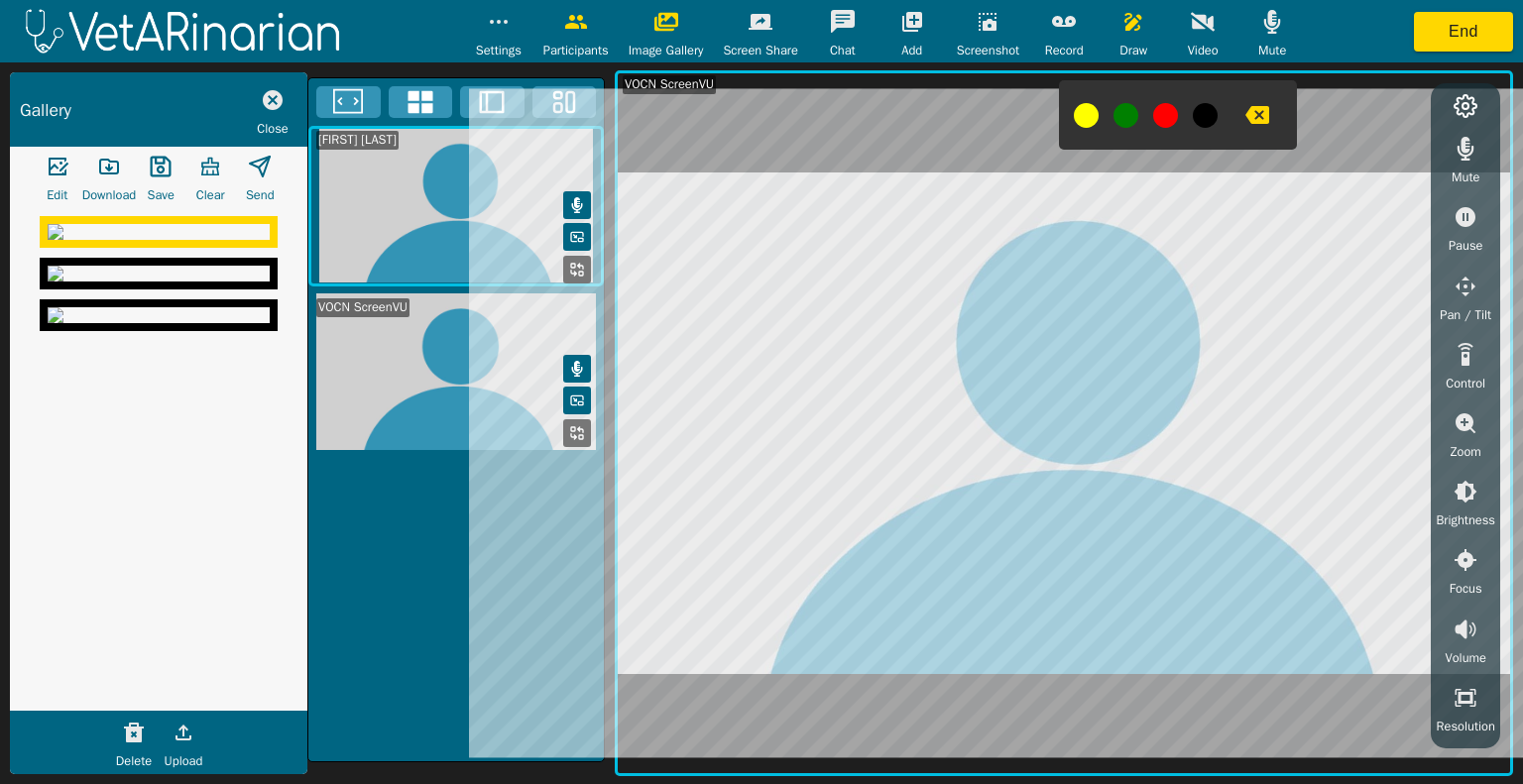 click 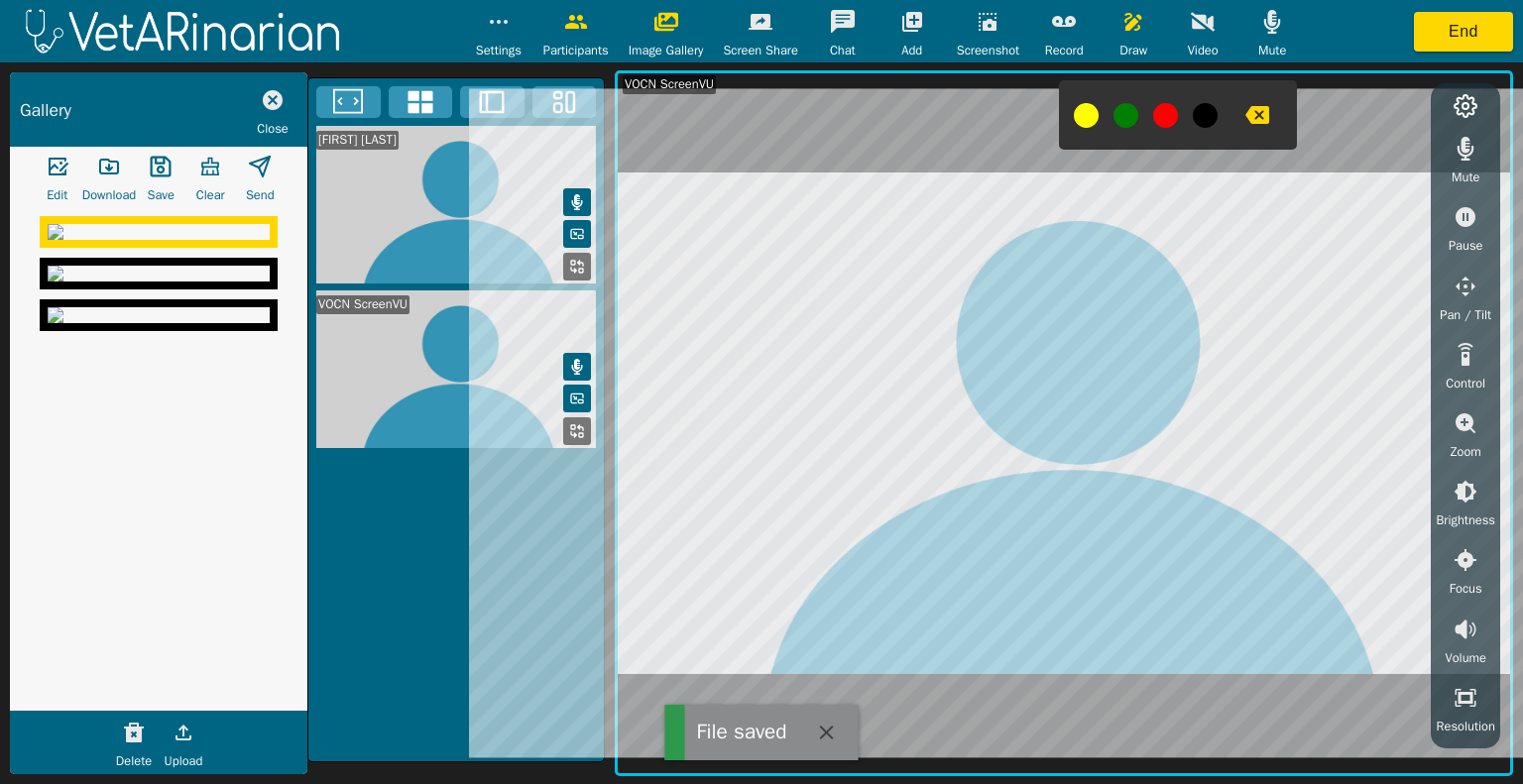click 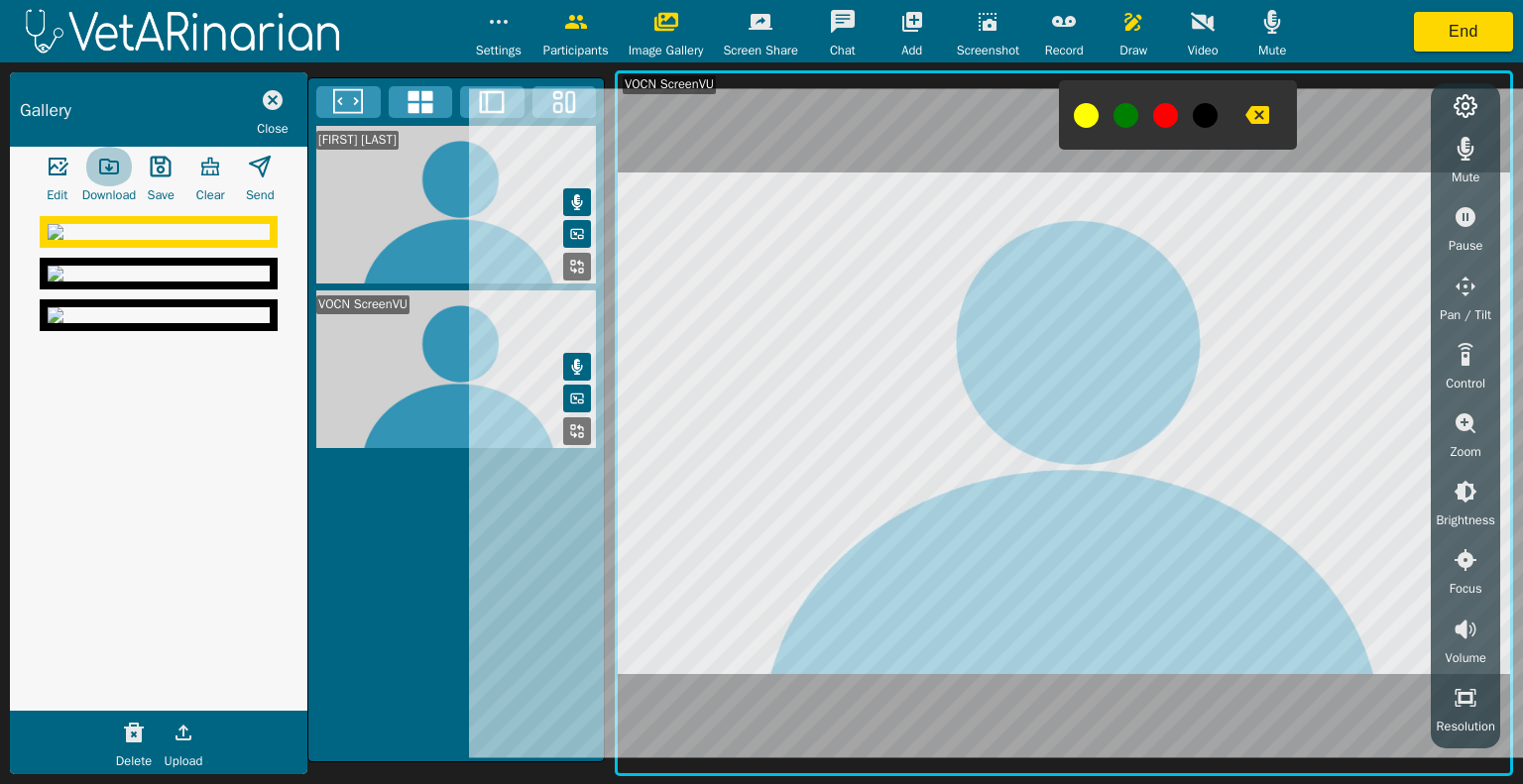 click 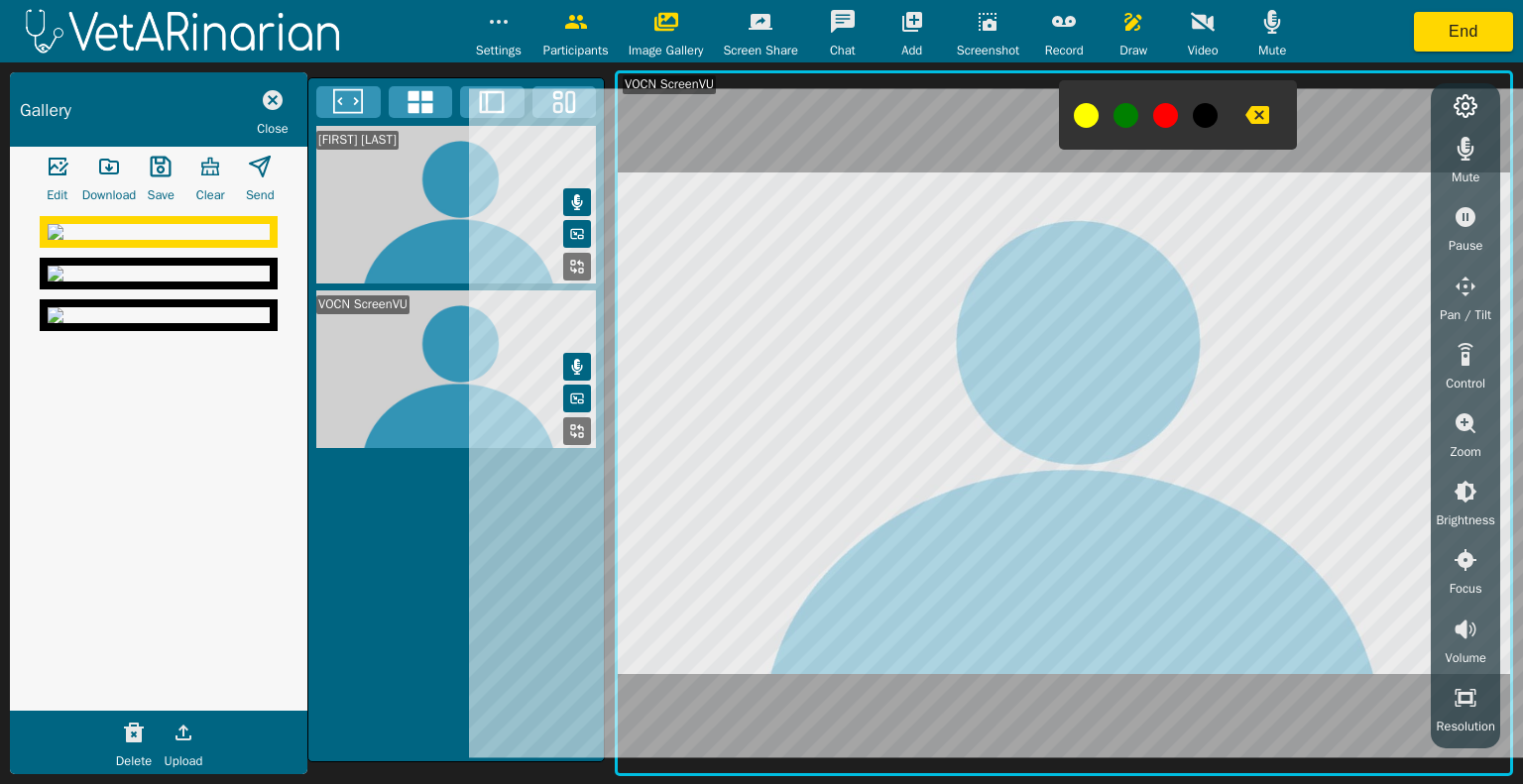 click 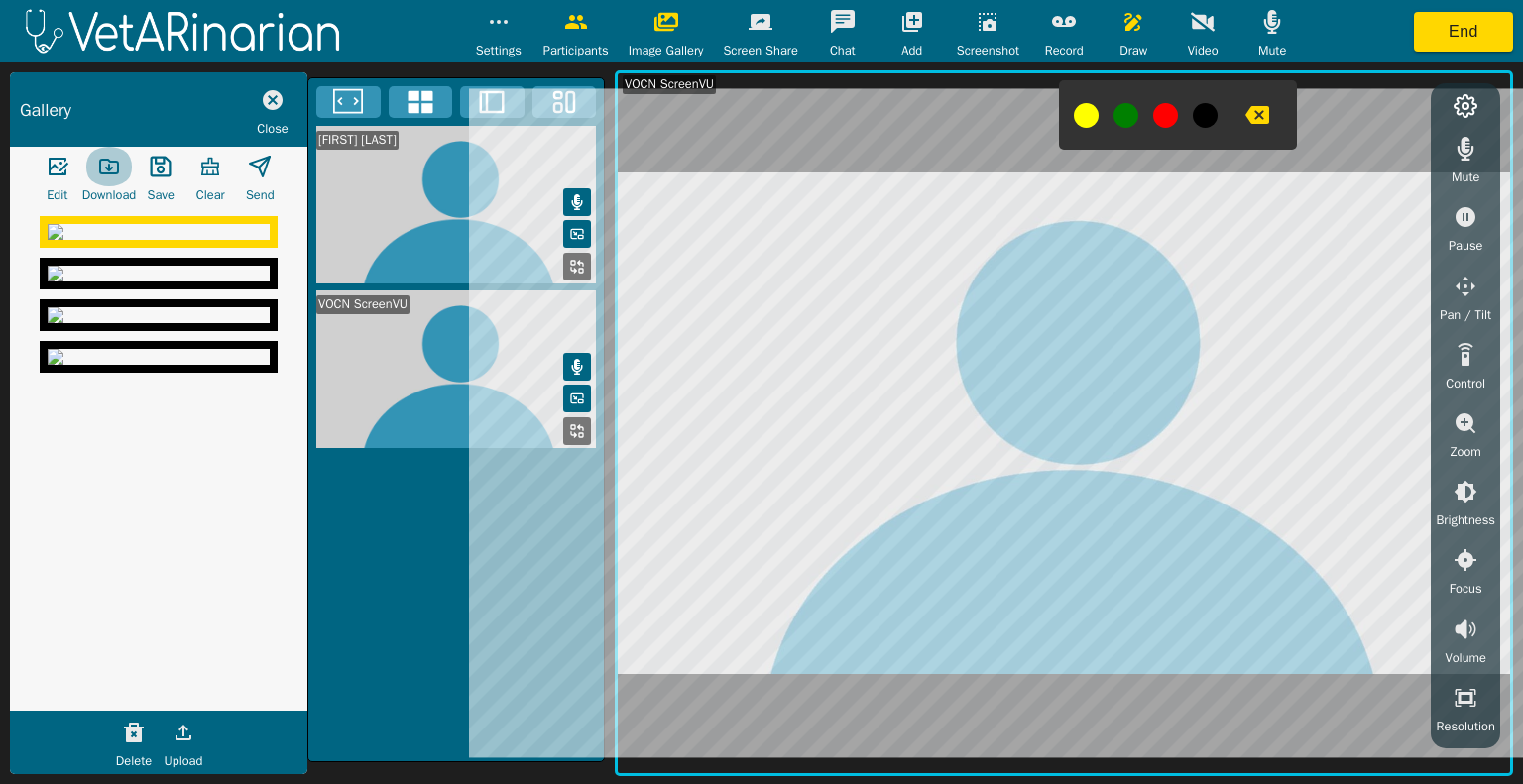 click 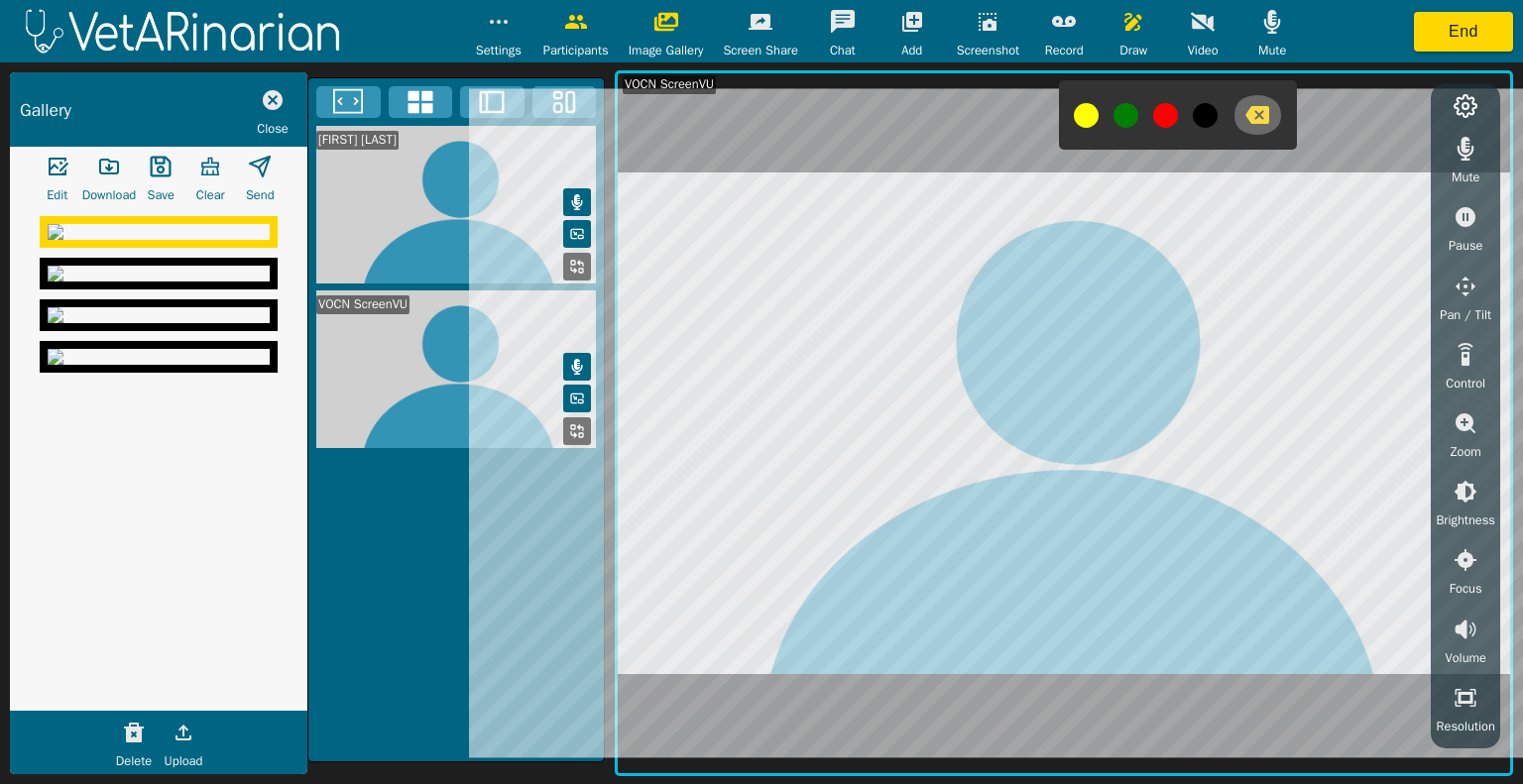 click 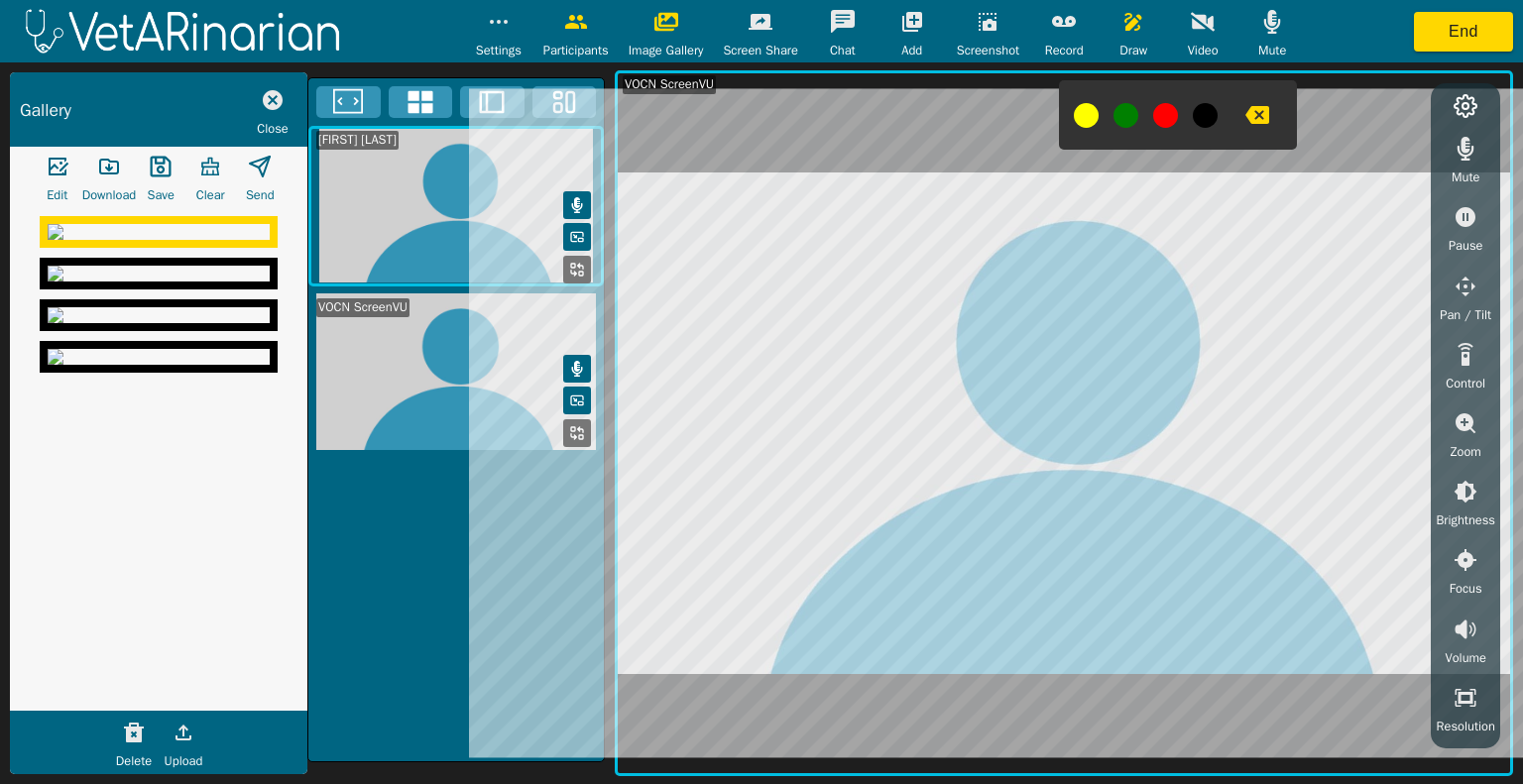 click 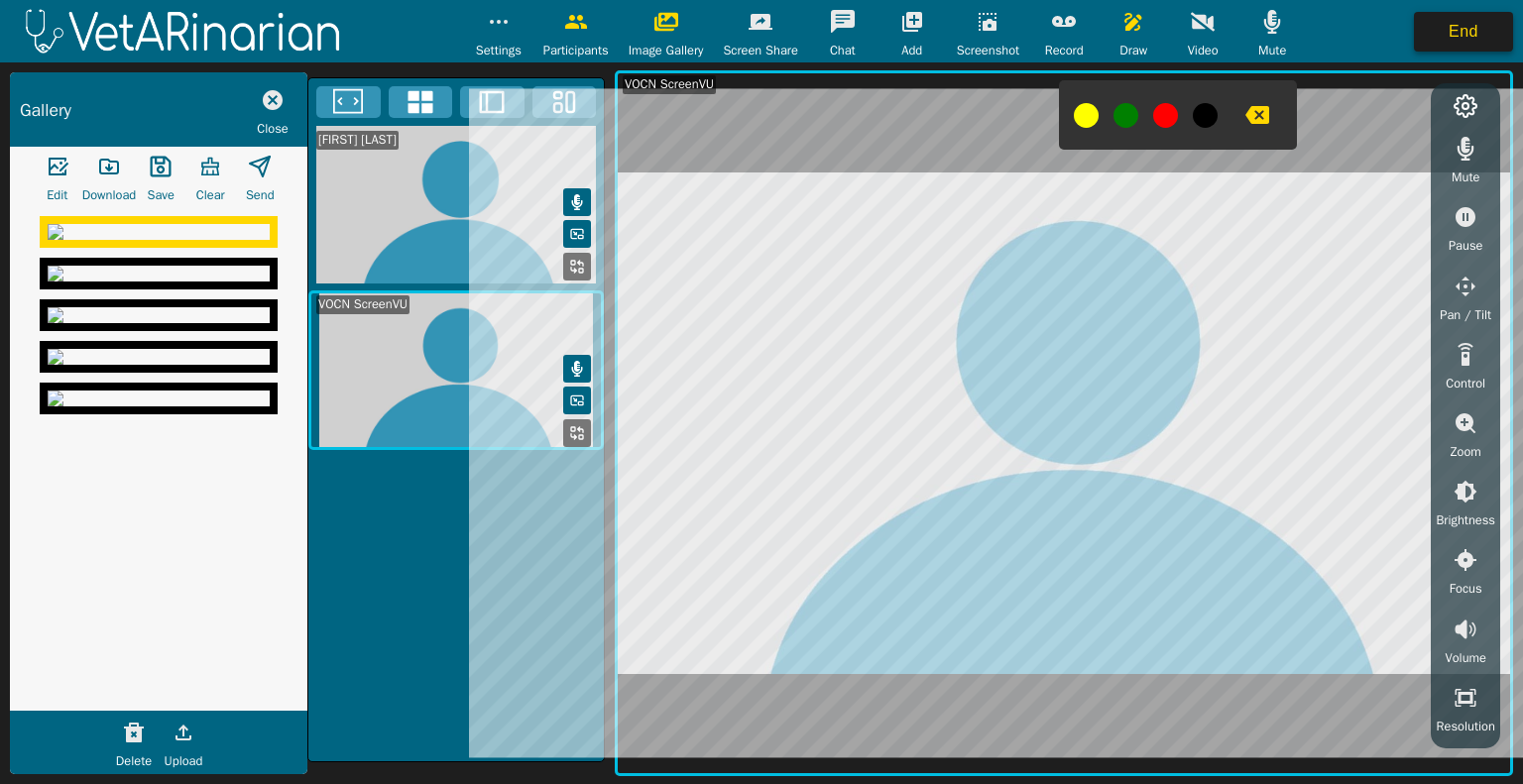click on "End" at bounding box center [1464, 32] 